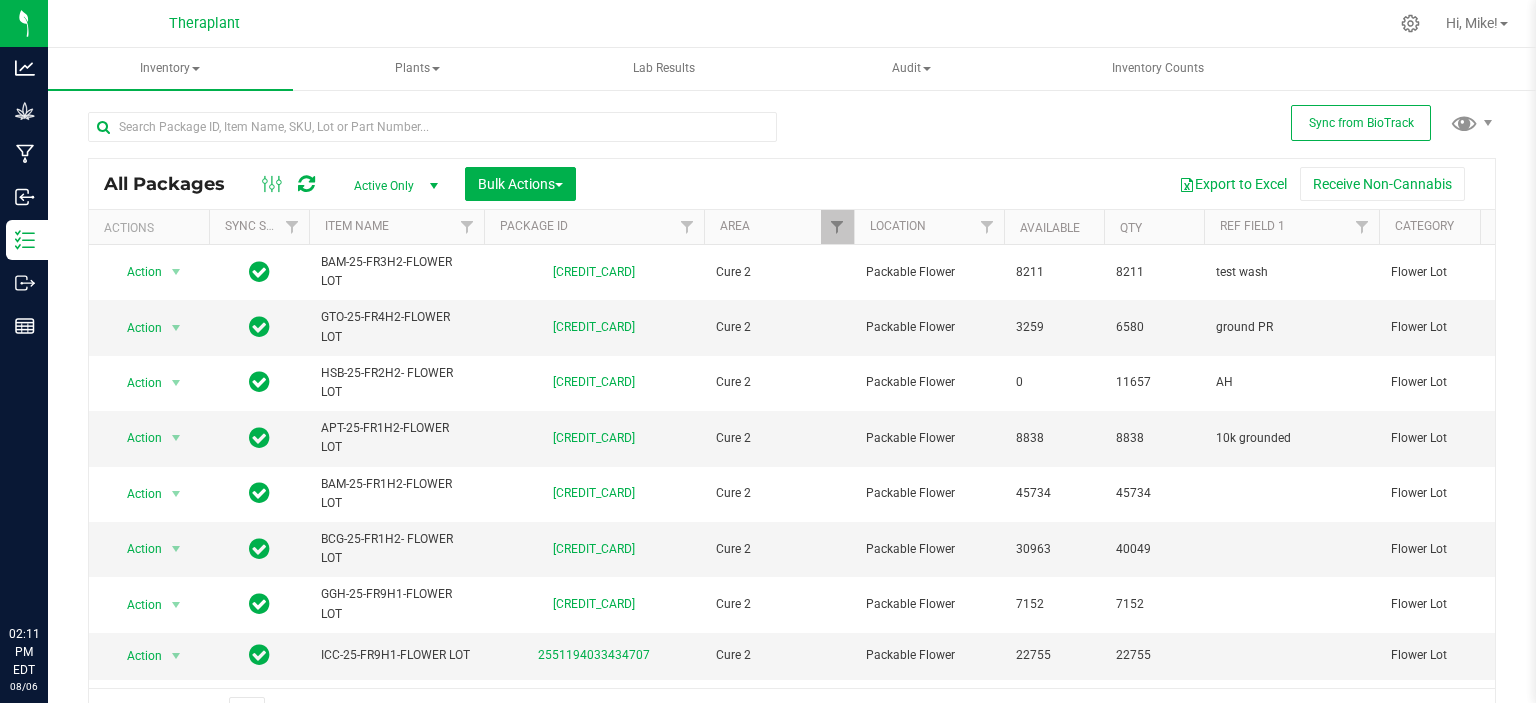 scroll, scrollTop: 0, scrollLeft: 0, axis: both 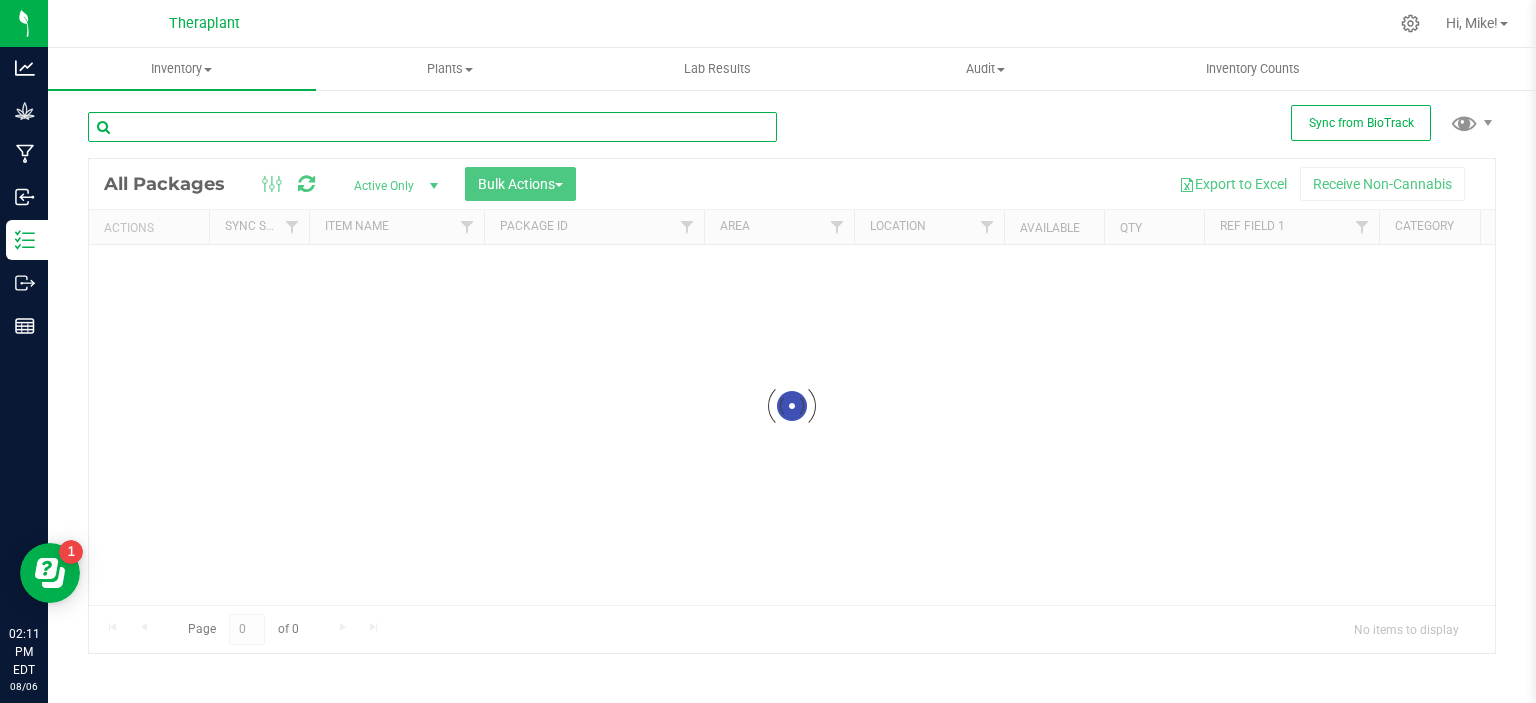 click at bounding box center (432, 127) 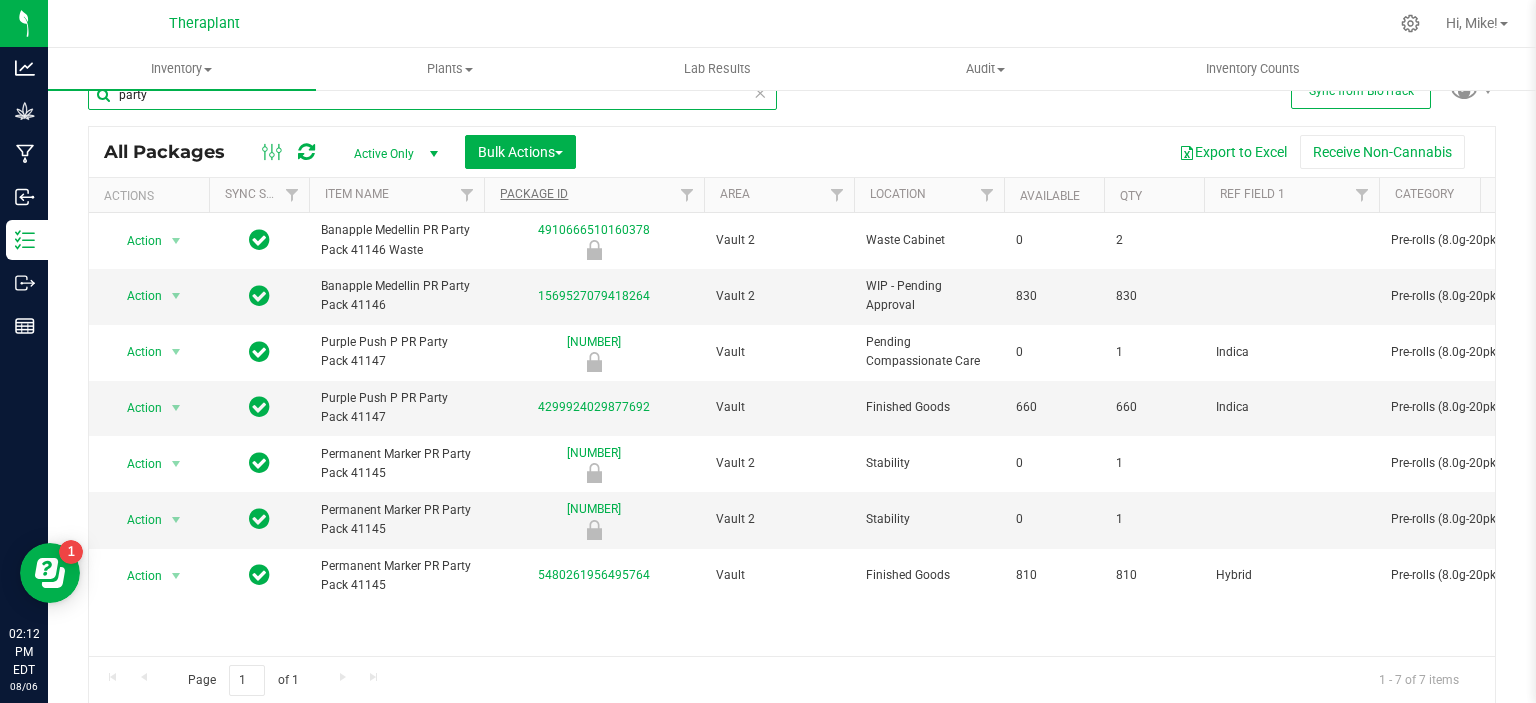 scroll, scrollTop: 0, scrollLeft: 0, axis: both 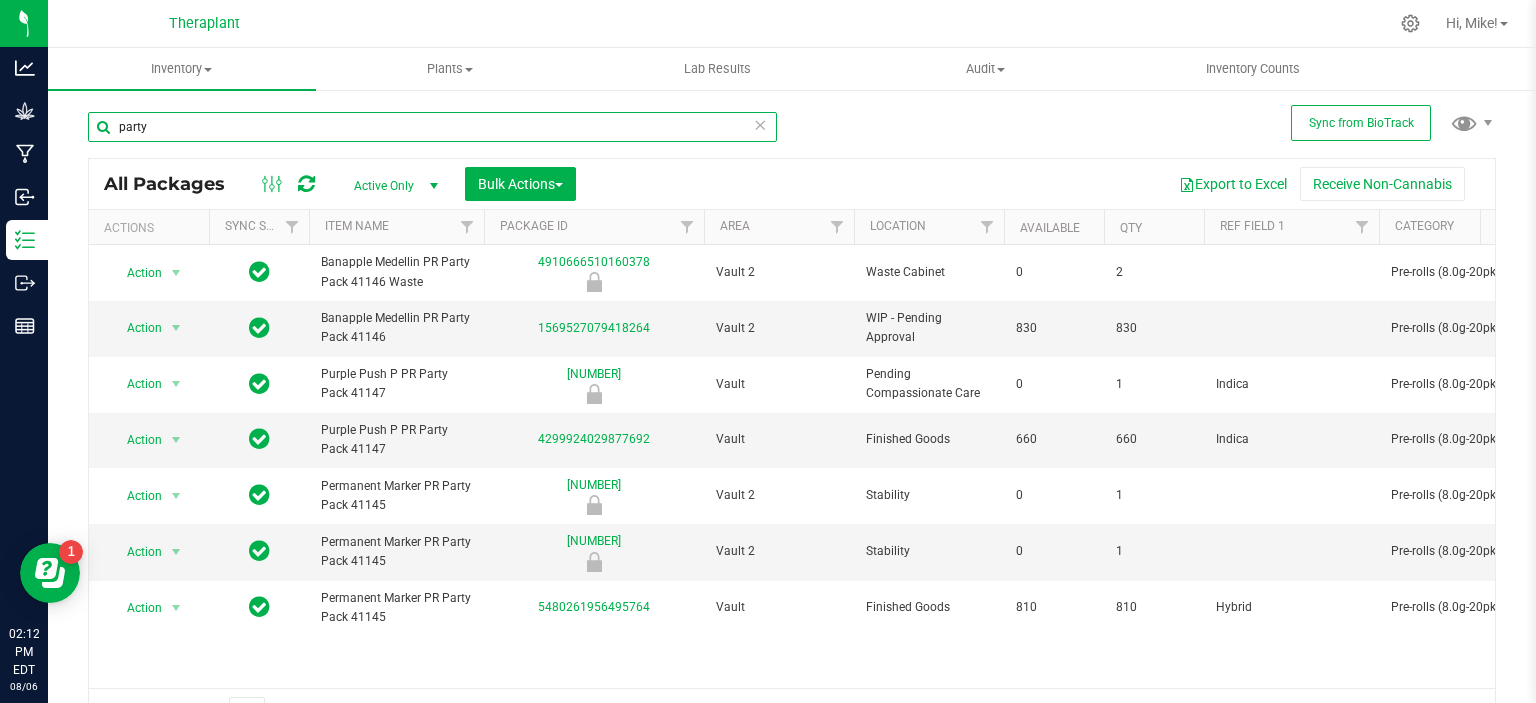click on "party" at bounding box center [432, 127] 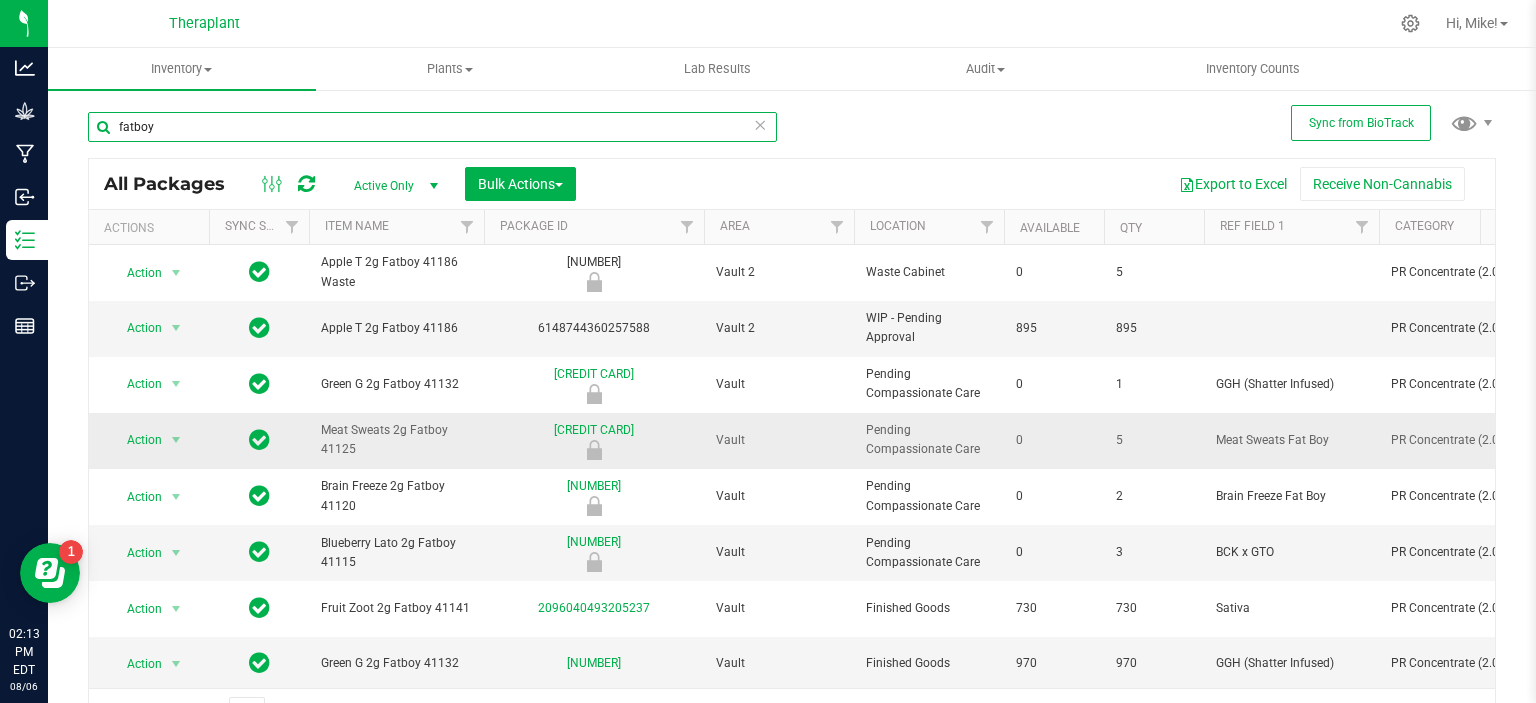 scroll, scrollTop: 32, scrollLeft: 0, axis: vertical 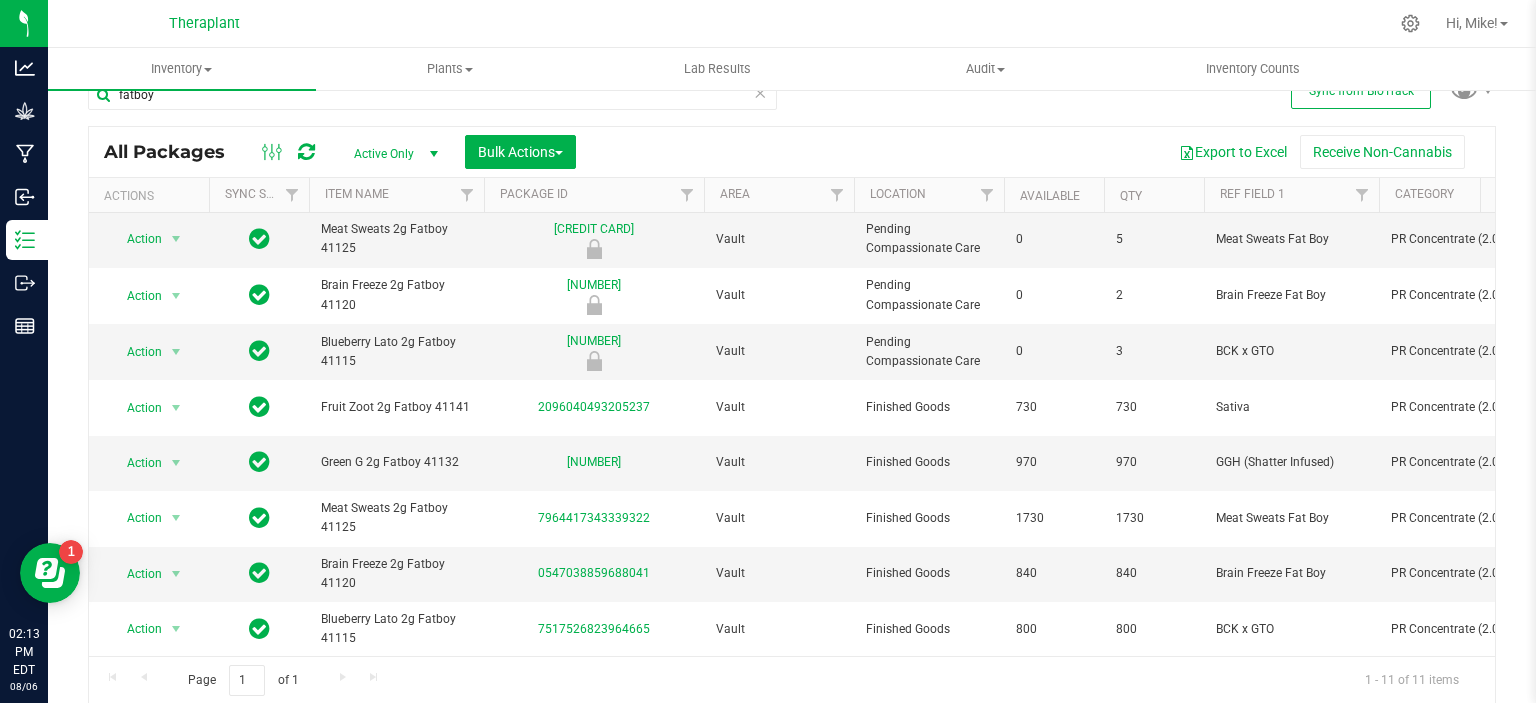 click at bounding box center [873, 23] 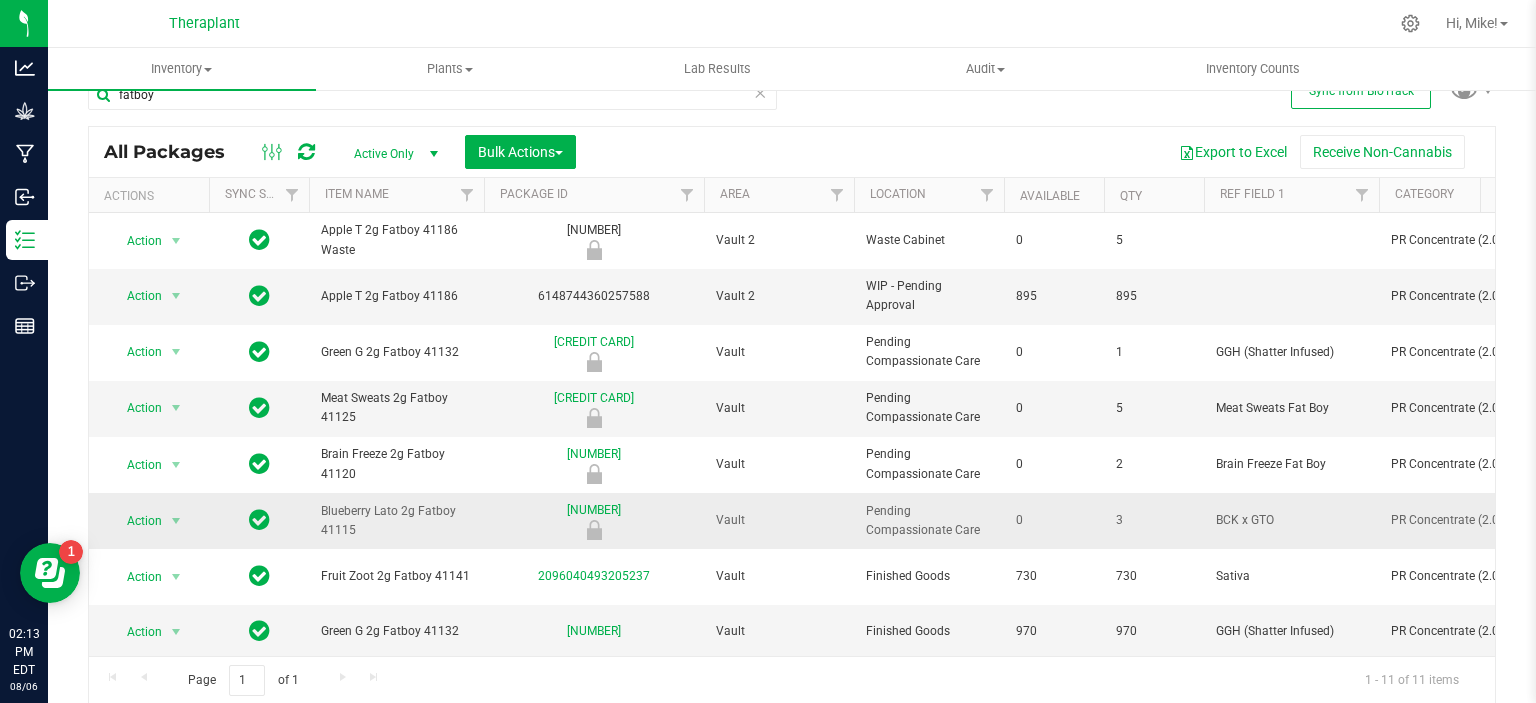 scroll, scrollTop: 0, scrollLeft: 0, axis: both 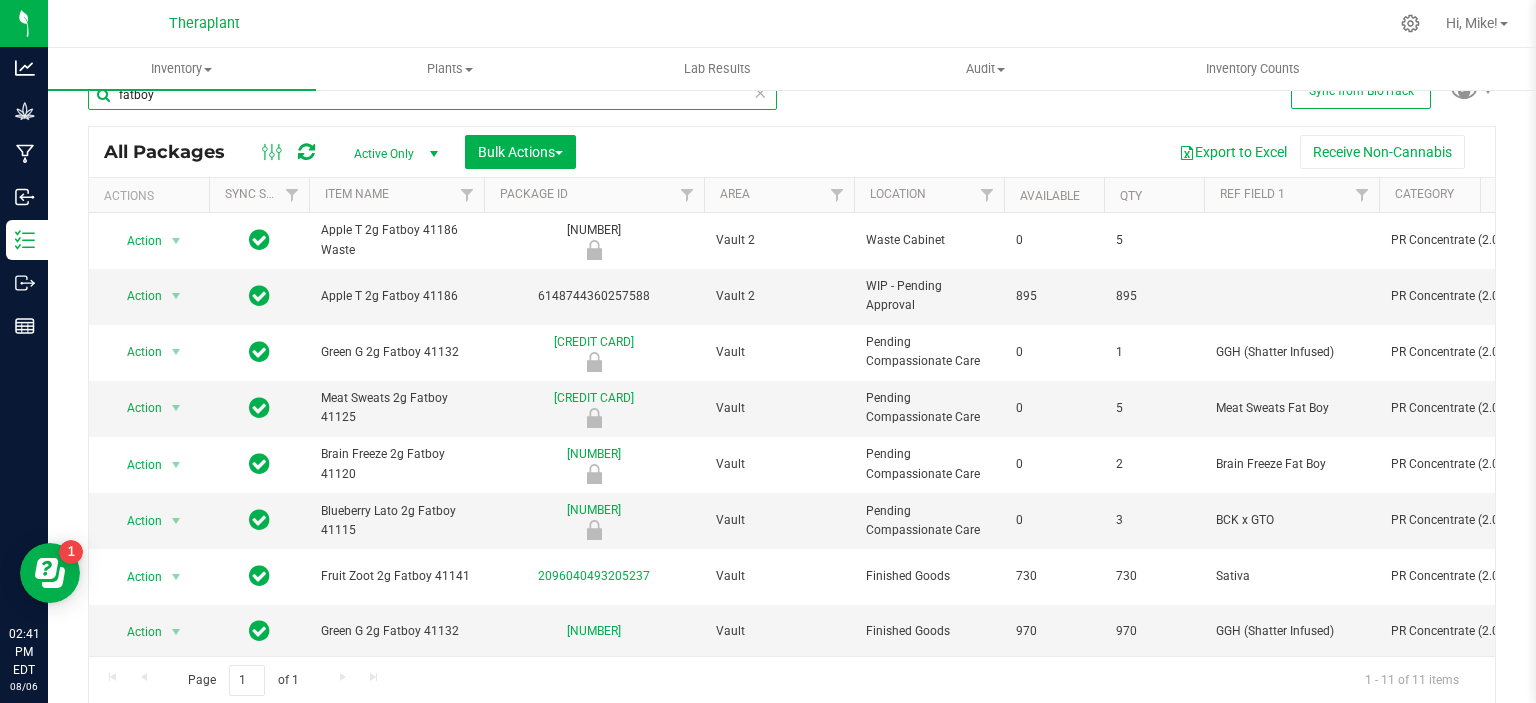 click on "fatboy" at bounding box center [432, 95] 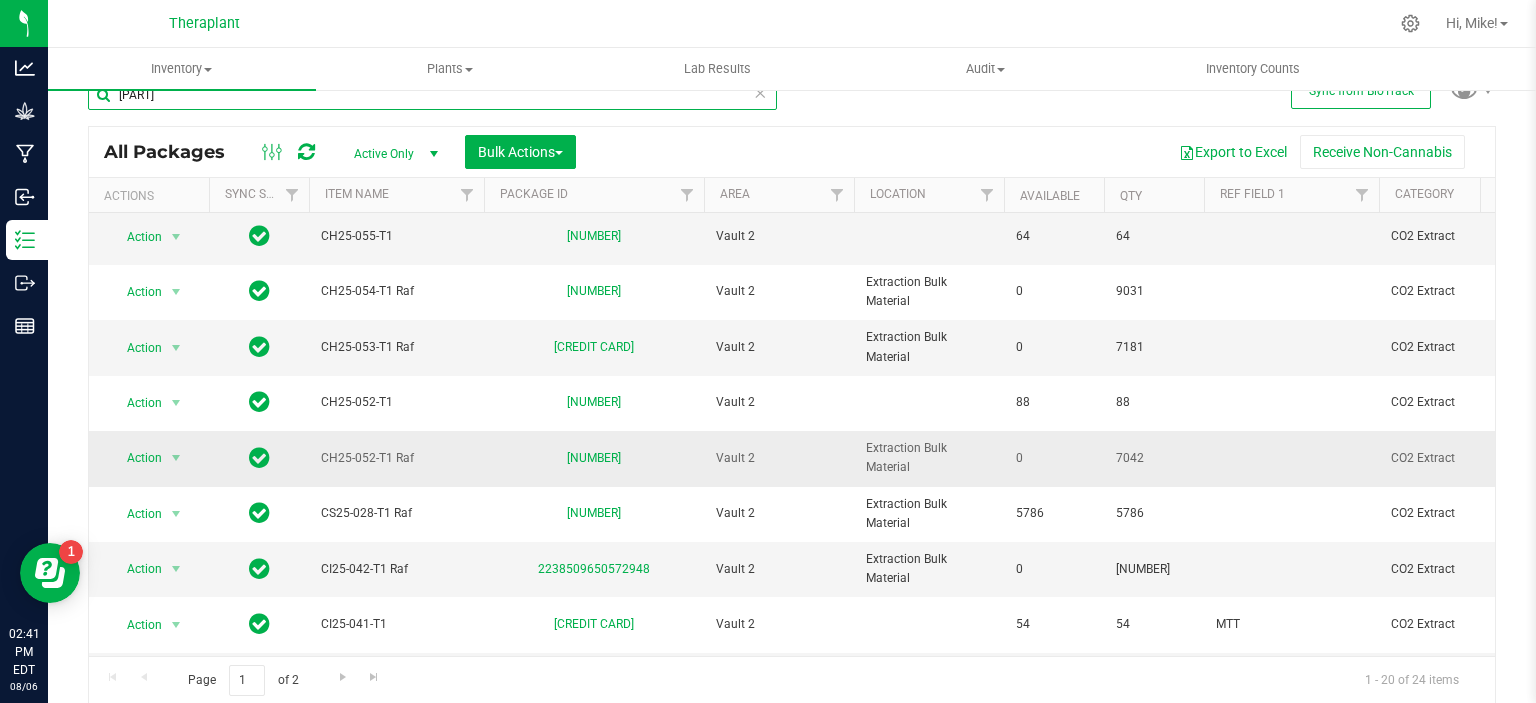 scroll, scrollTop: 613, scrollLeft: 146, axis: both 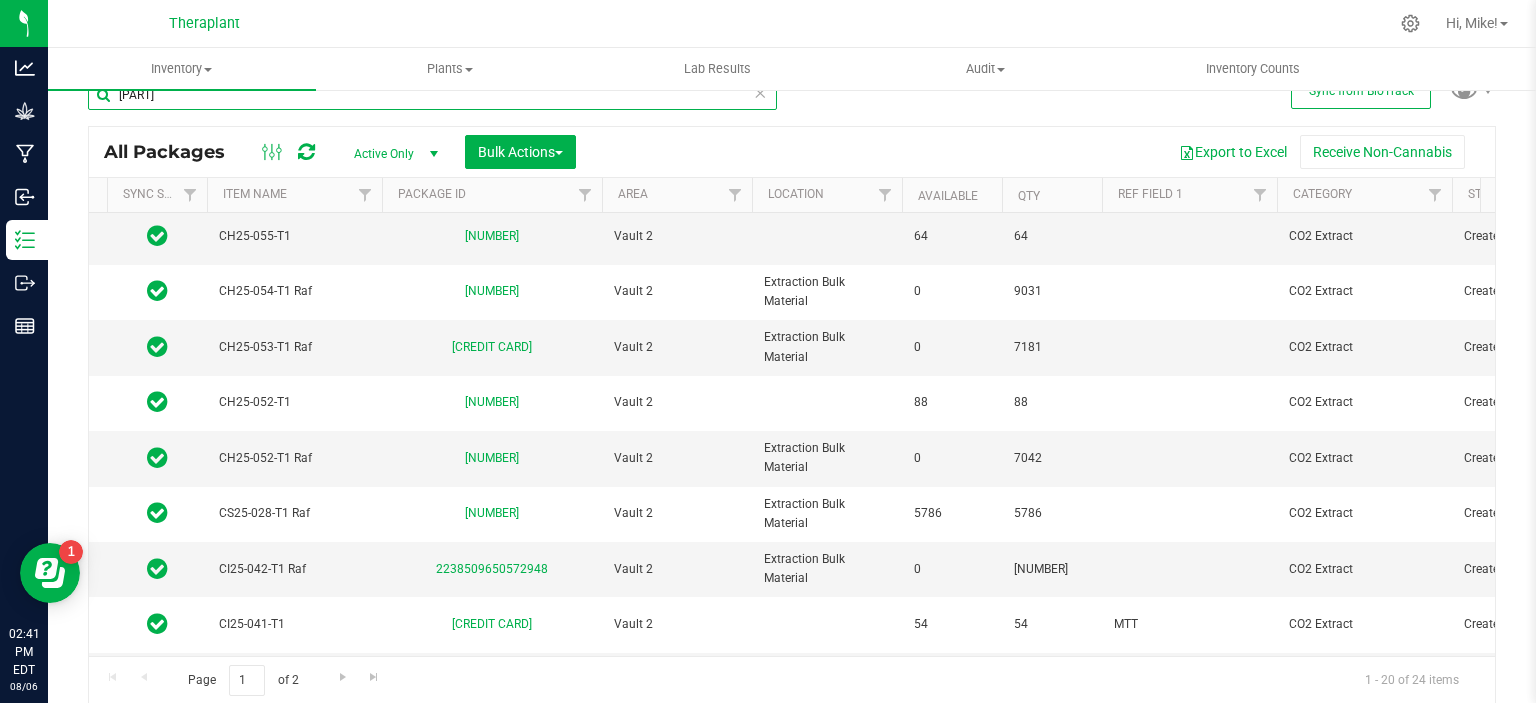 type on "[PART]" 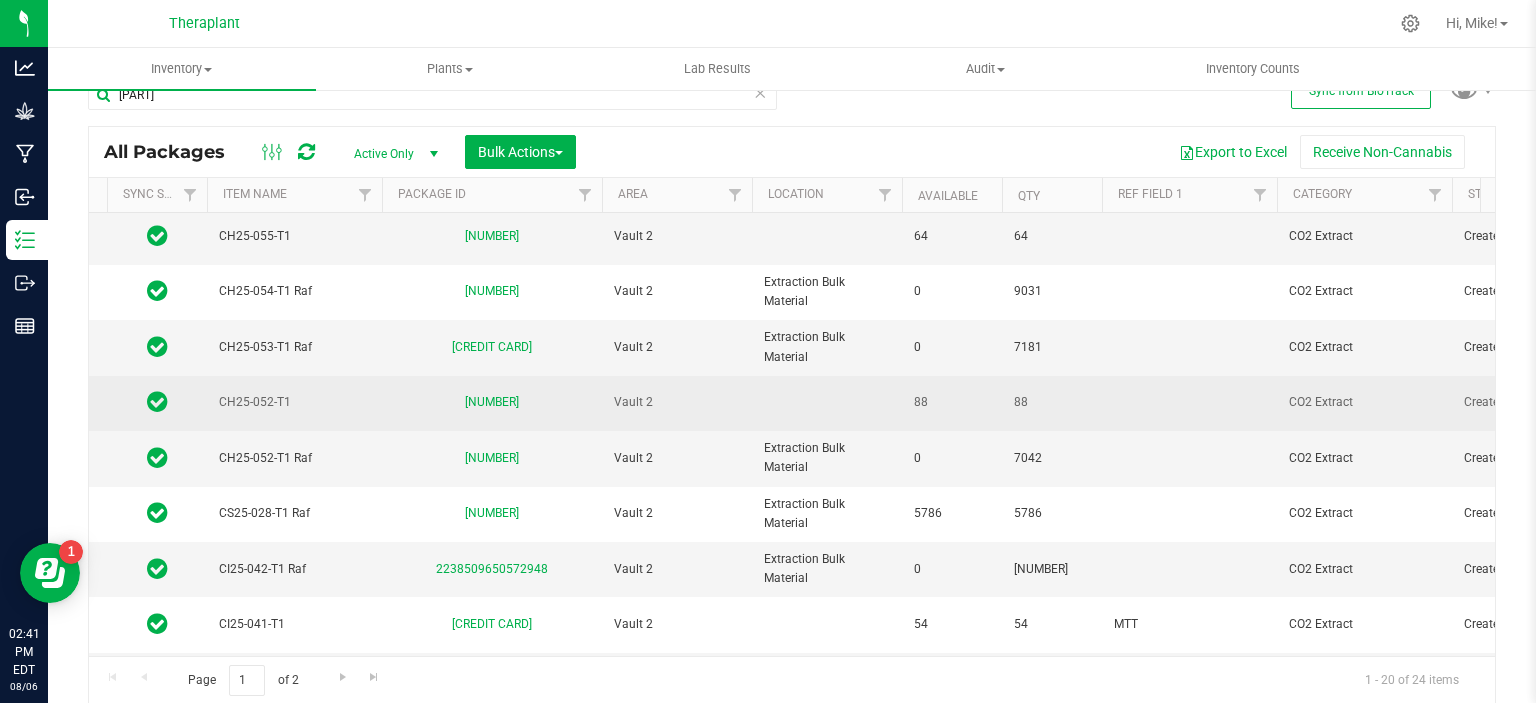 click at bounding box center [1189, 403] 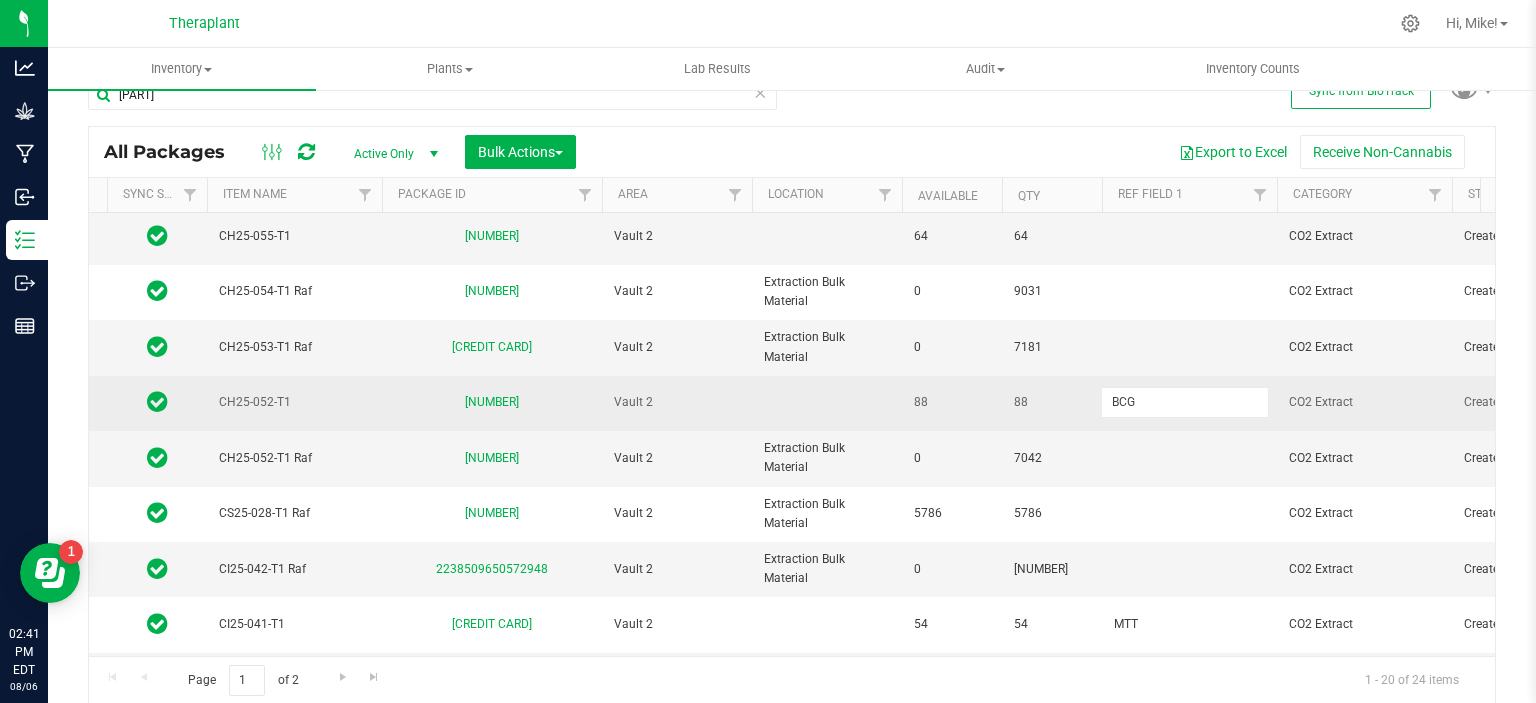 type on "BCG" 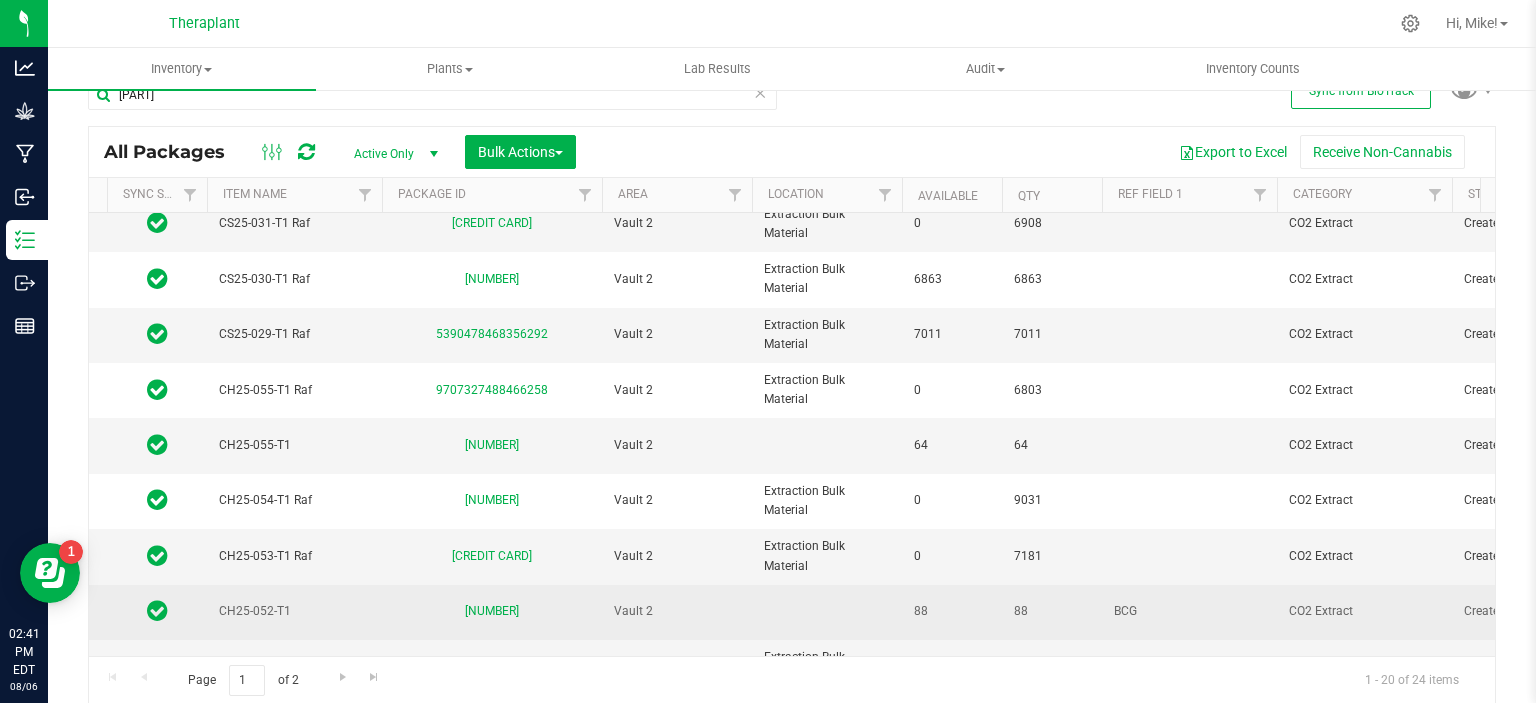 scroll, scrollTop: 398, scrollLeft: 102, axis: both 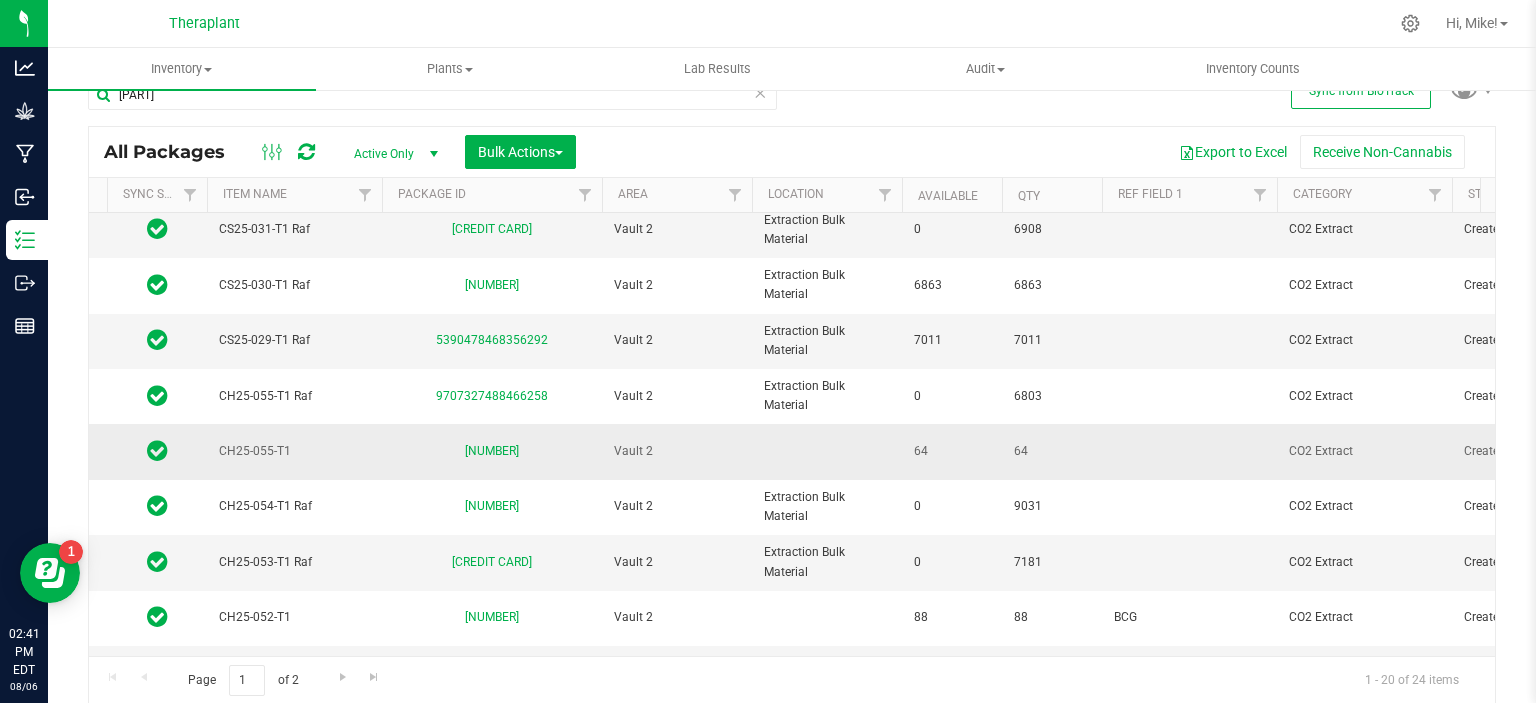 click at bounding box center (1189, 451) 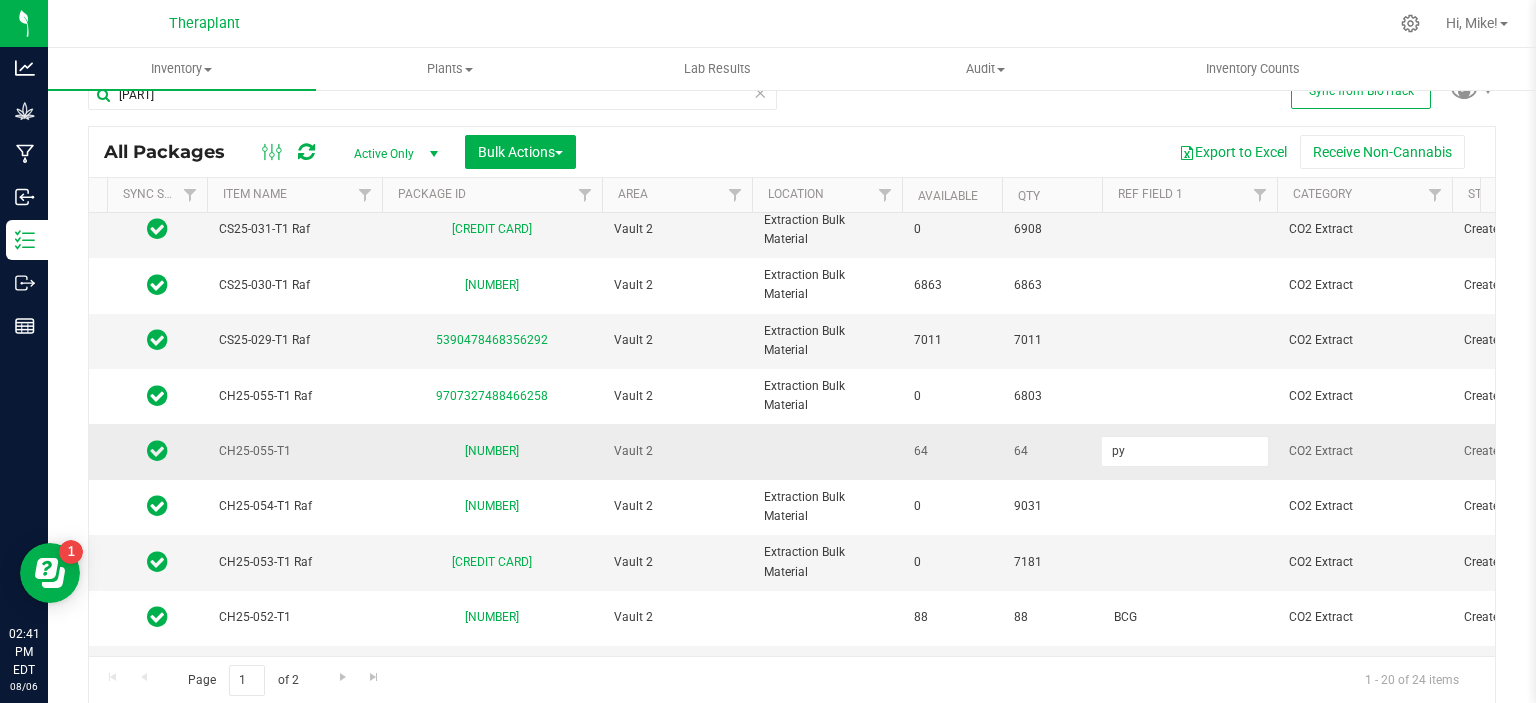 type on "p" 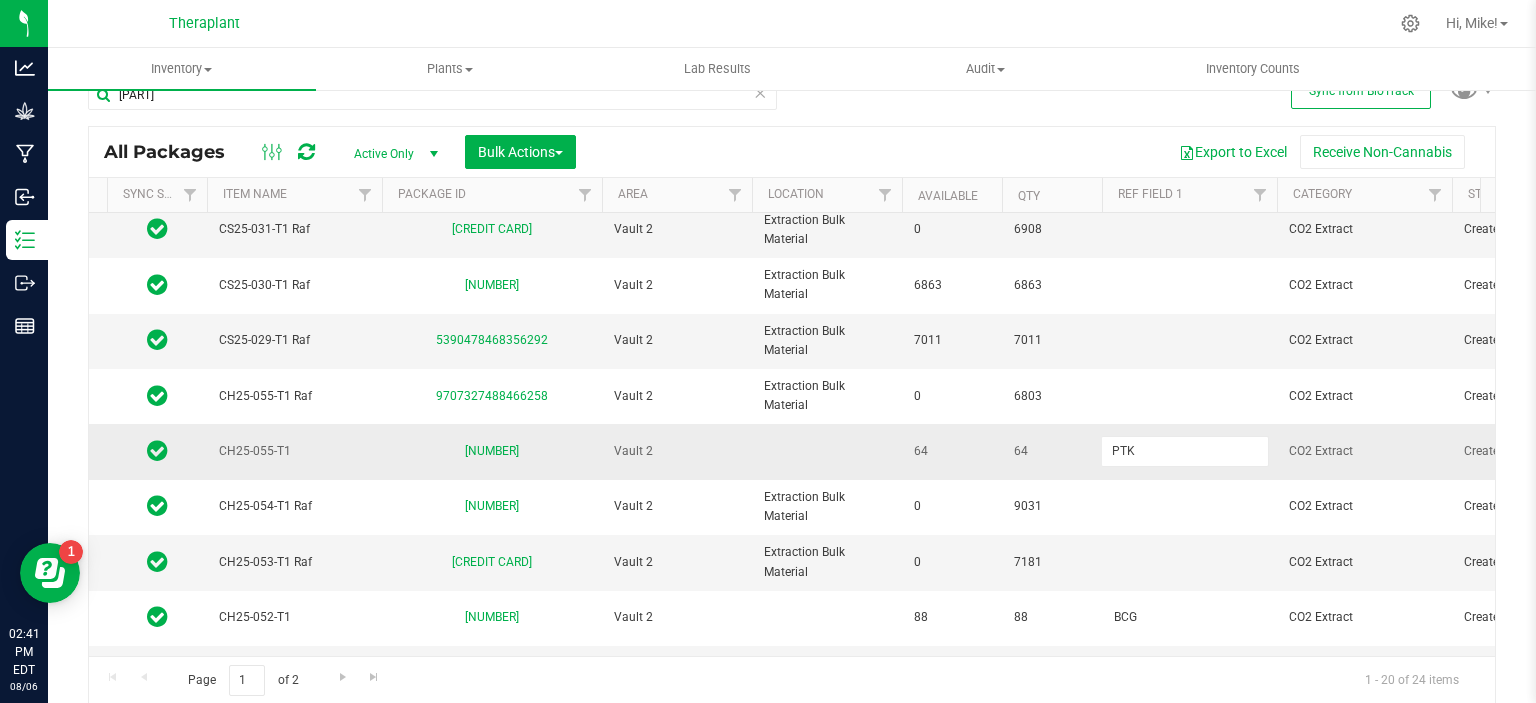 type on "PTK" 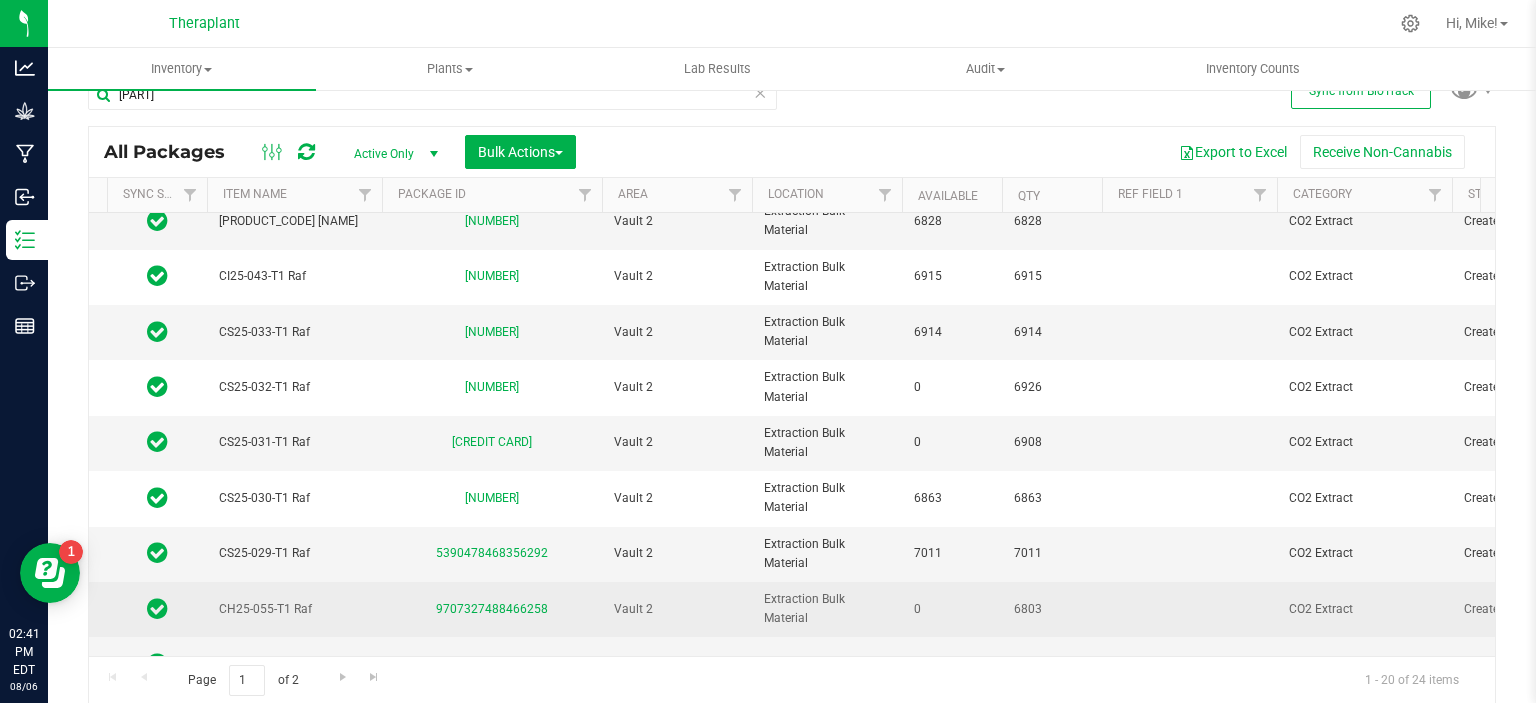 scroll, scrollTop: 0, scrollLeft: 102, axis: horizontal 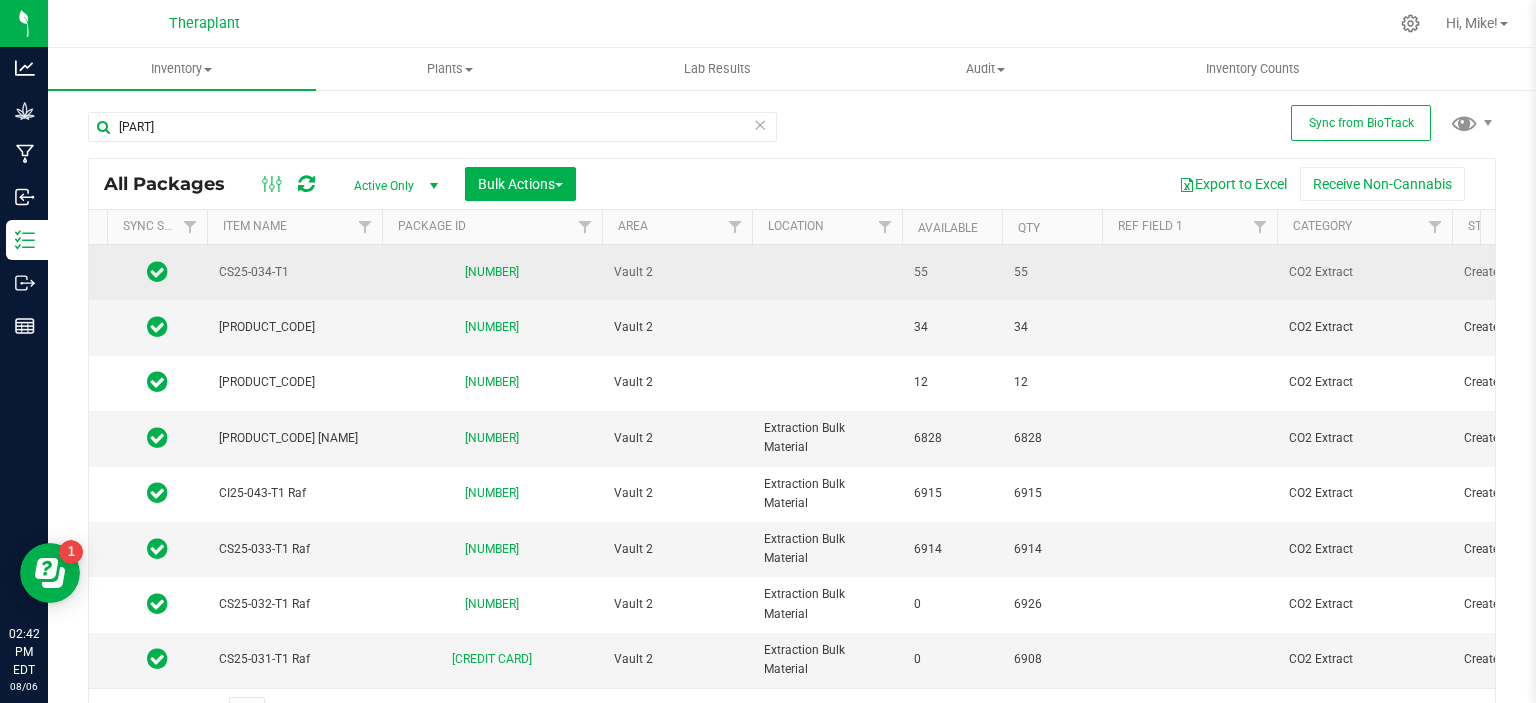 click at bounding box center (1189, 272) 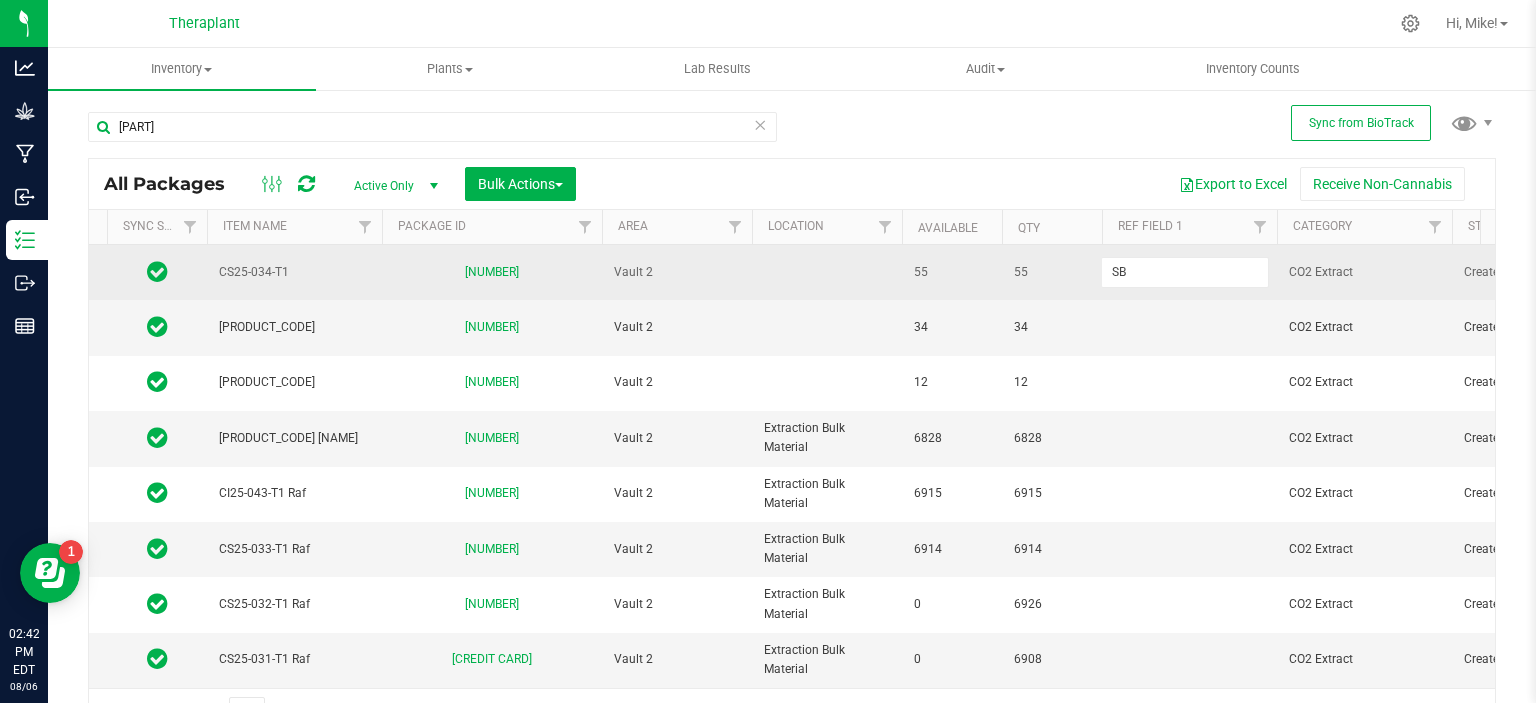 type on "SBC" 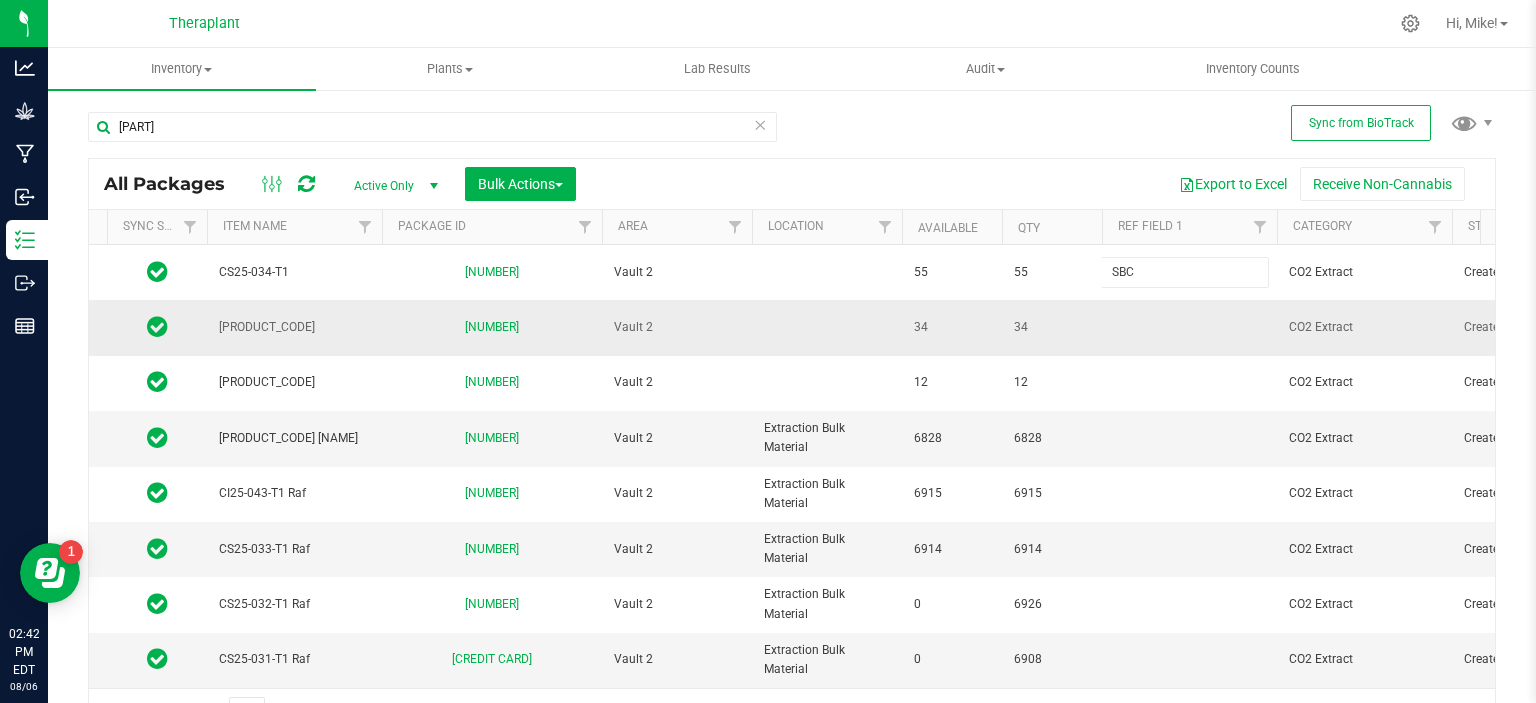 click on "All Packages
Active Only Active Only Lab Samples Locked All External Internal
Bulk Actions
Add to manufacturing run
Add to outbound order
Combine packages
Combine packages (lot)" at bounding box center [792, 447] 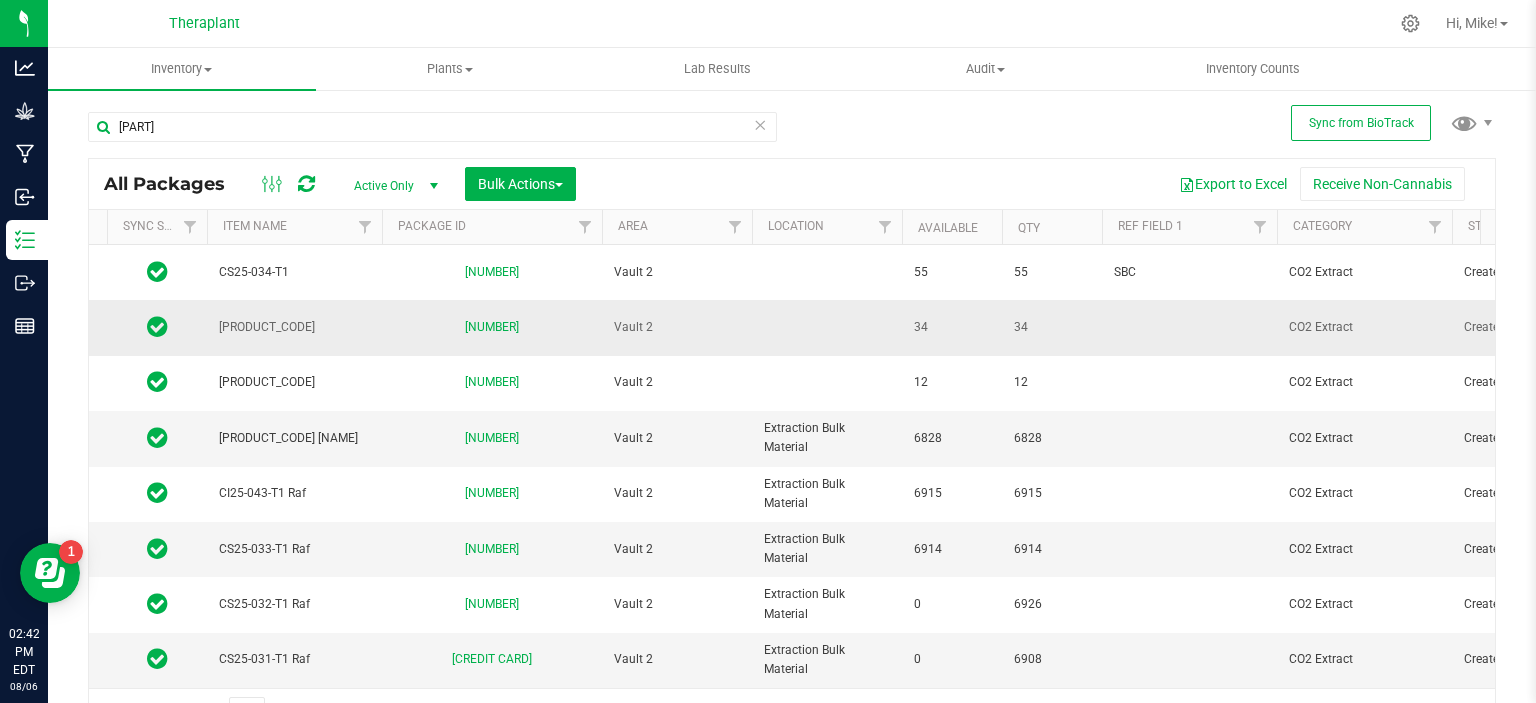 click at bounding box center [1189, 327] 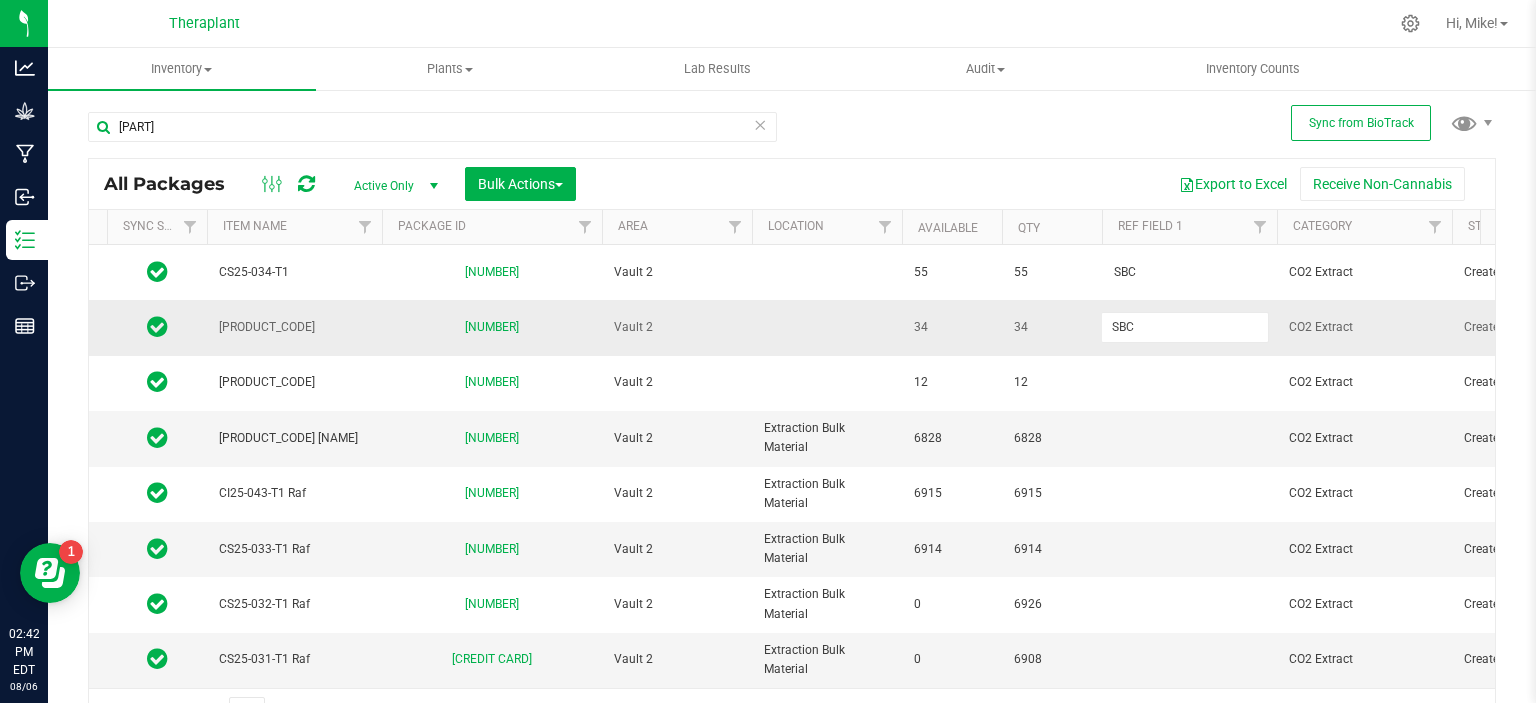 type on "SBC" 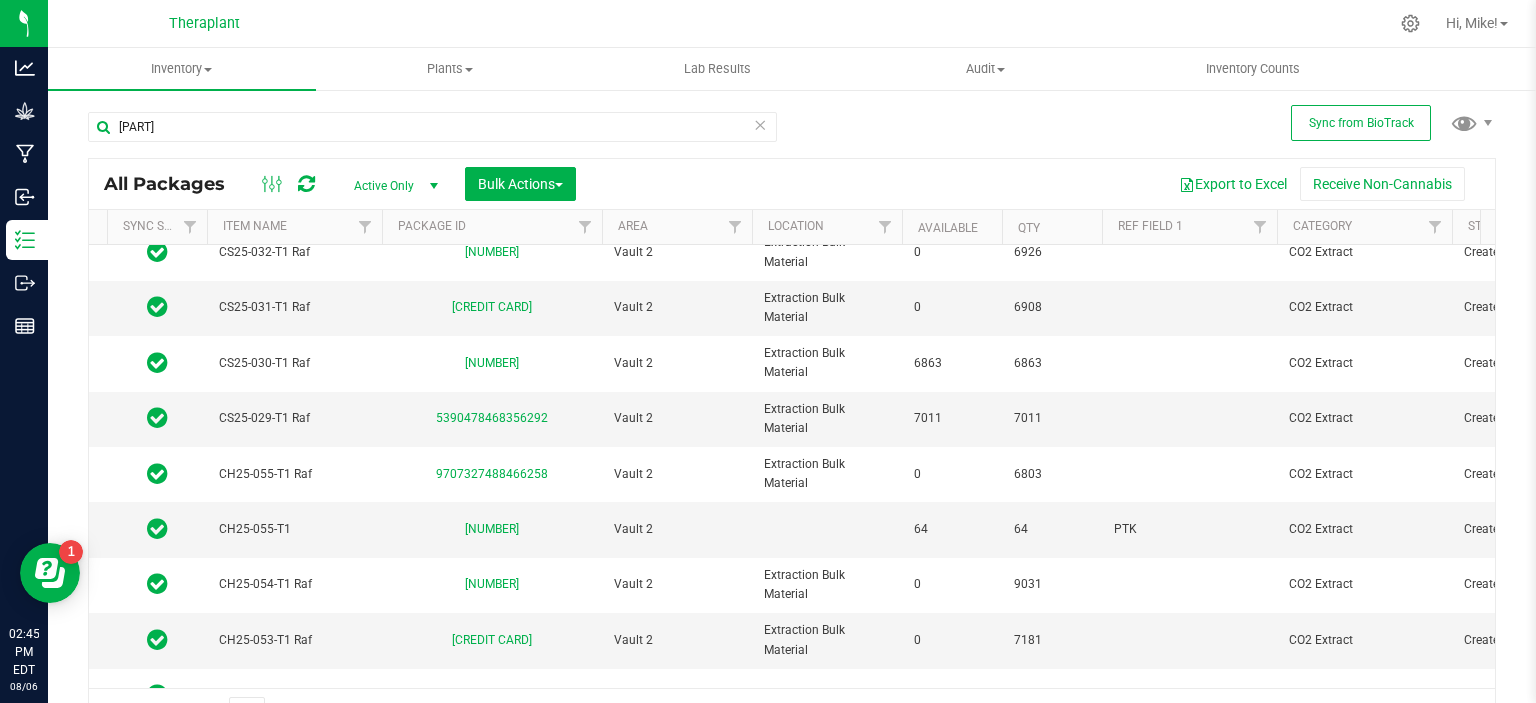 scroll, scrollTop: 575, scrollLeft: 72, axis: both 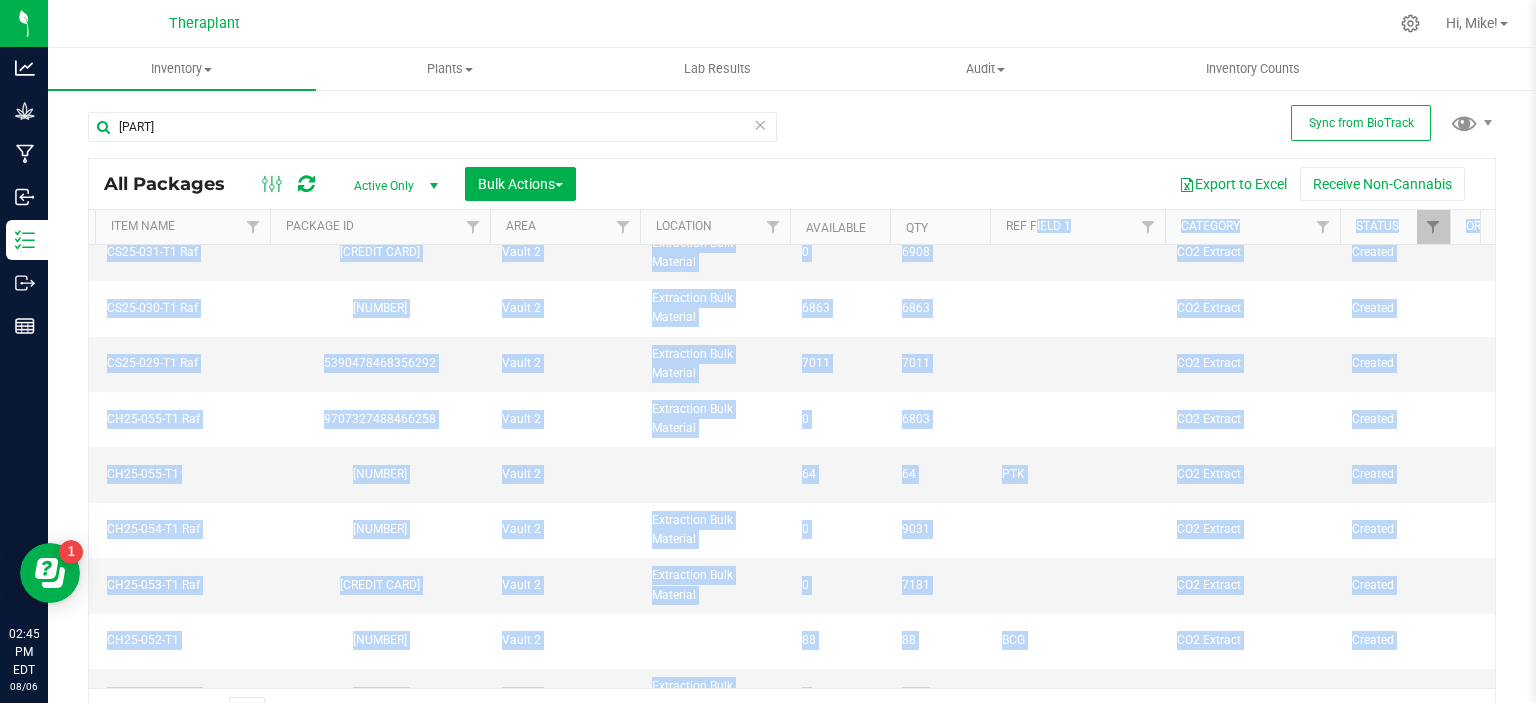 drag, startPoint x: 1046, startPoint y: 450, endPoint x: 1029, endPoint y: 199, distance: 251.57504 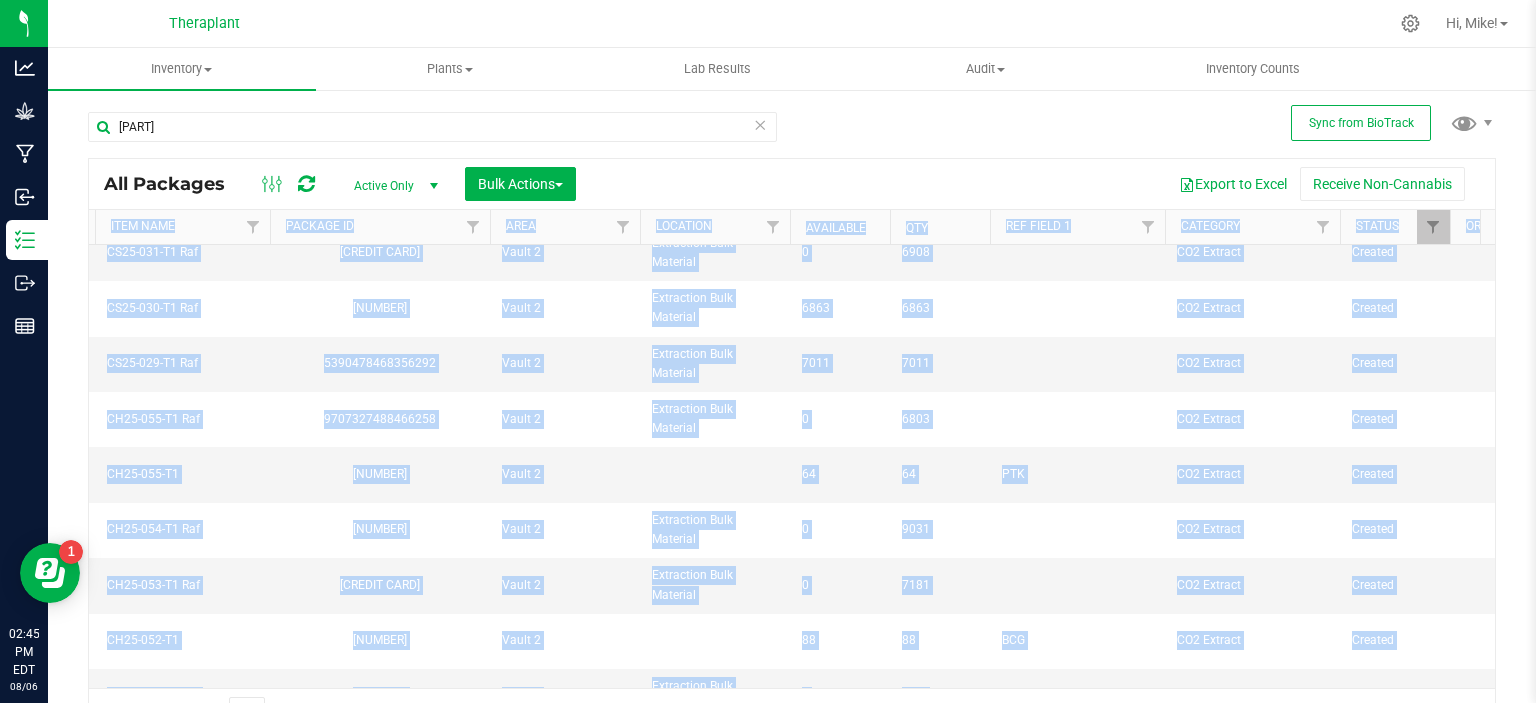 scroll, scrollTop: 346, scrollLeft: 214, axis: both 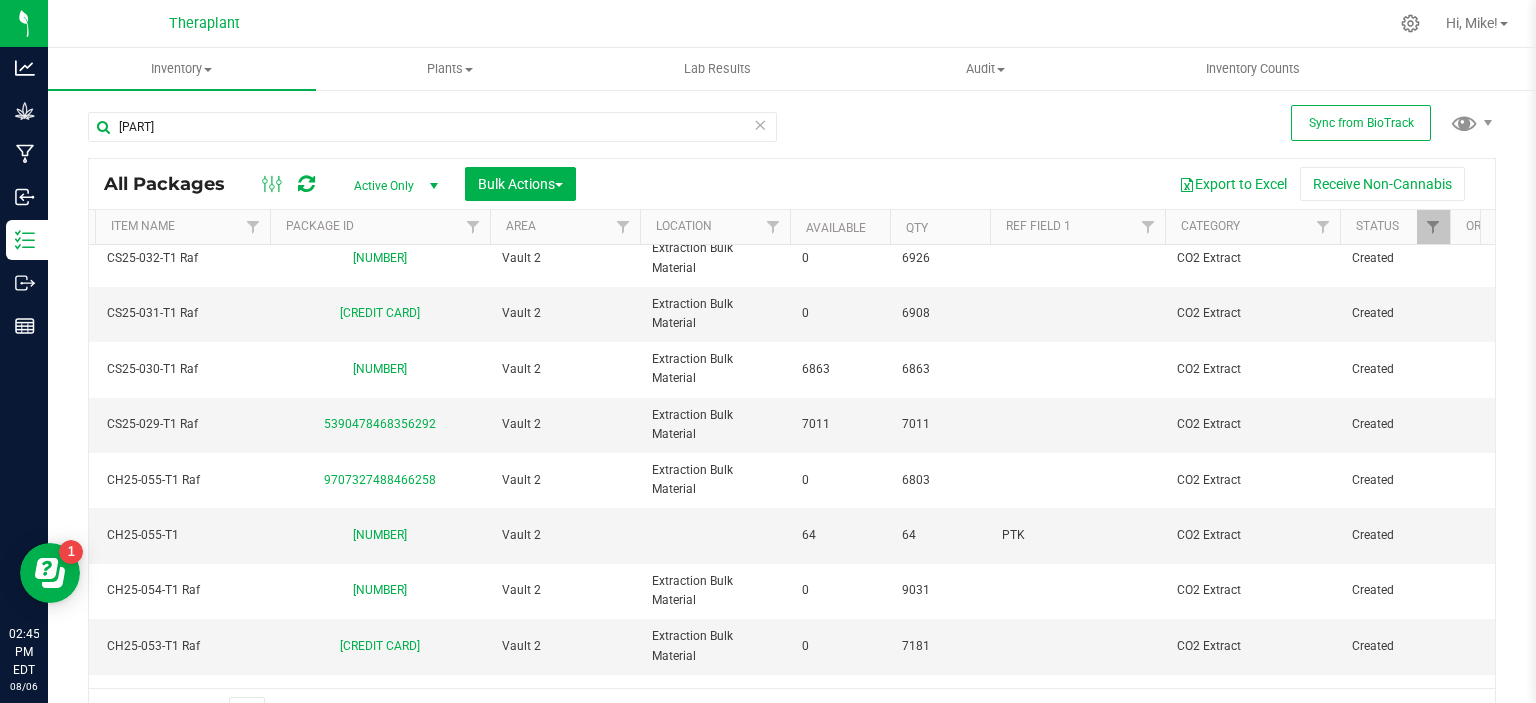 click on "-t1
All Packages
Active Only Active Only Lab Samples Locked All External Internal
Bulk Actions
Add to manufacturing run
Add to outbound order" at bounding box center (792, 415) 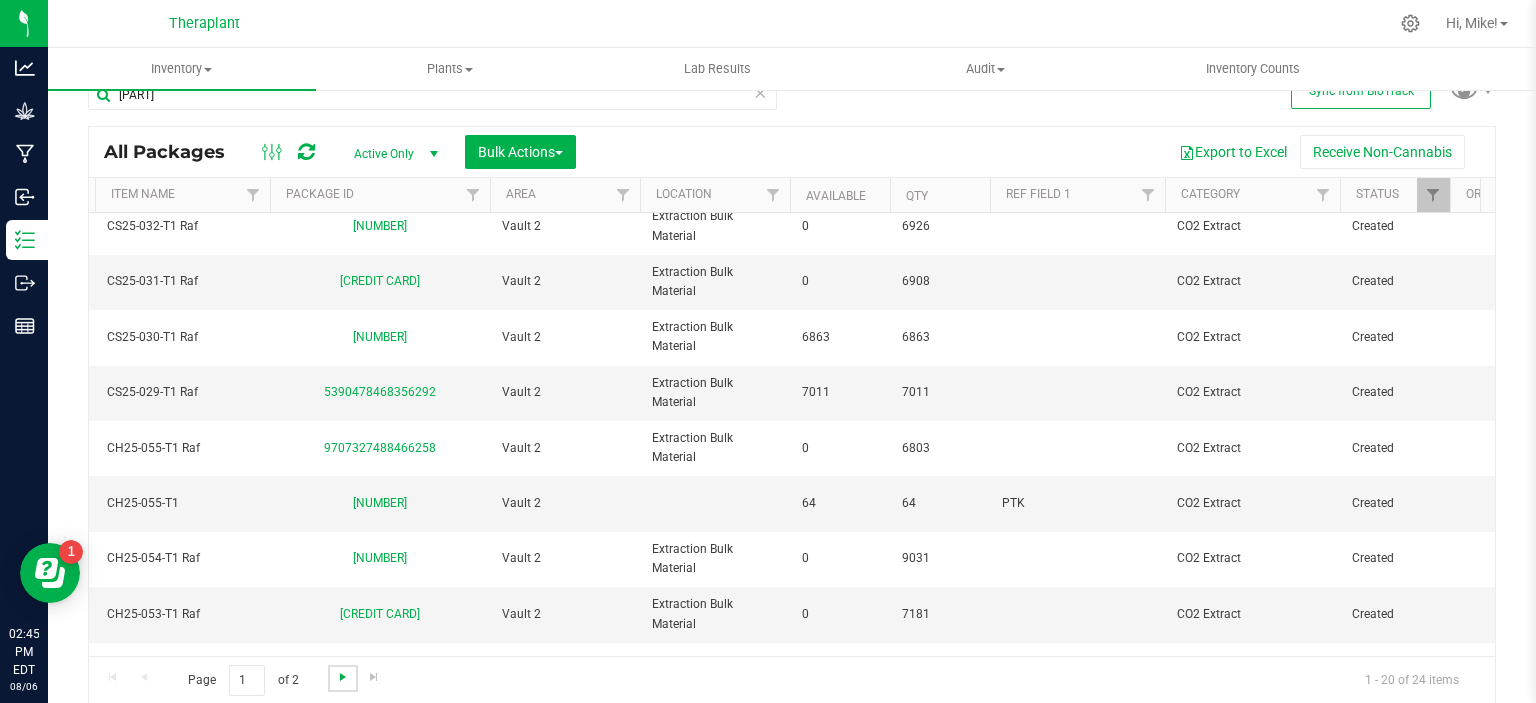 click at bounding box center [343, 677] 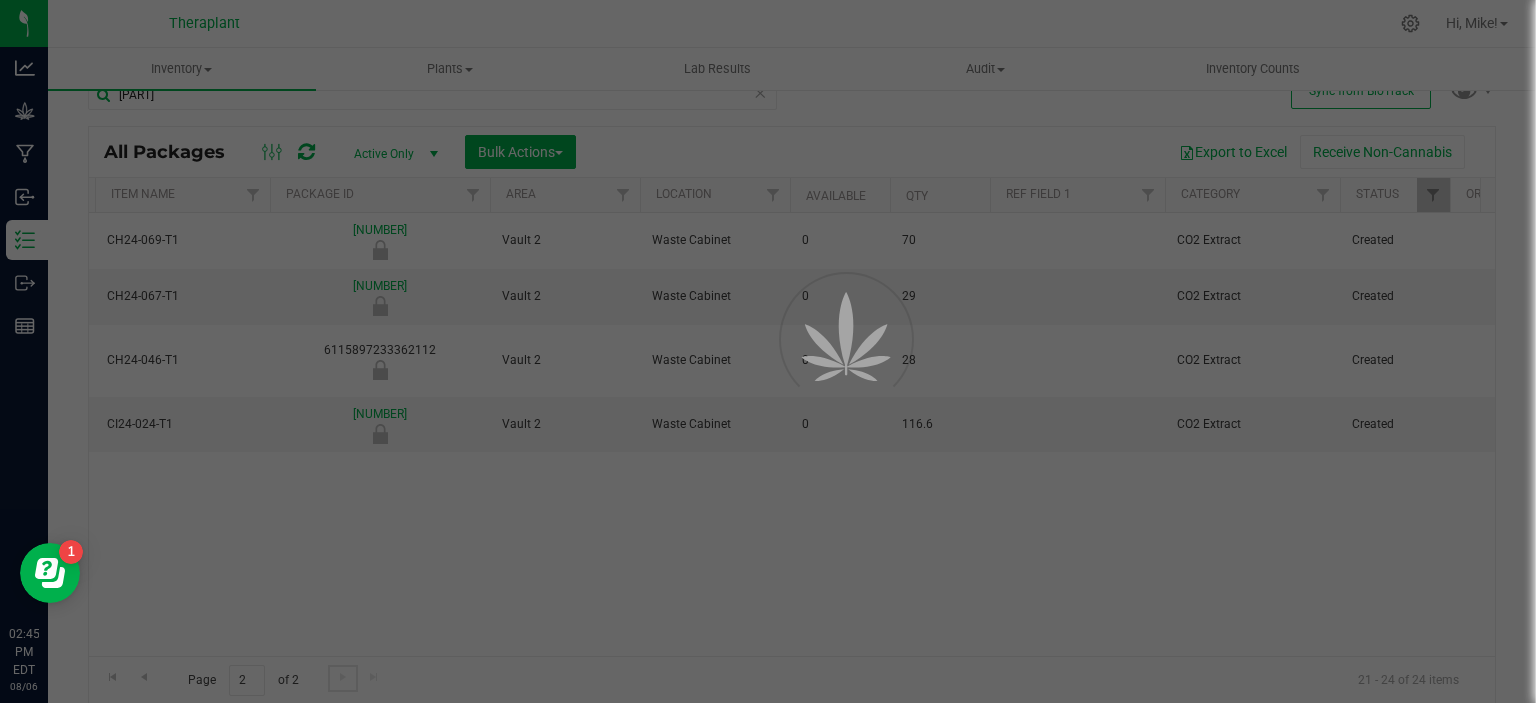 scroll, scrollTop: 0, scrollLeft: 214, axis: horizontal 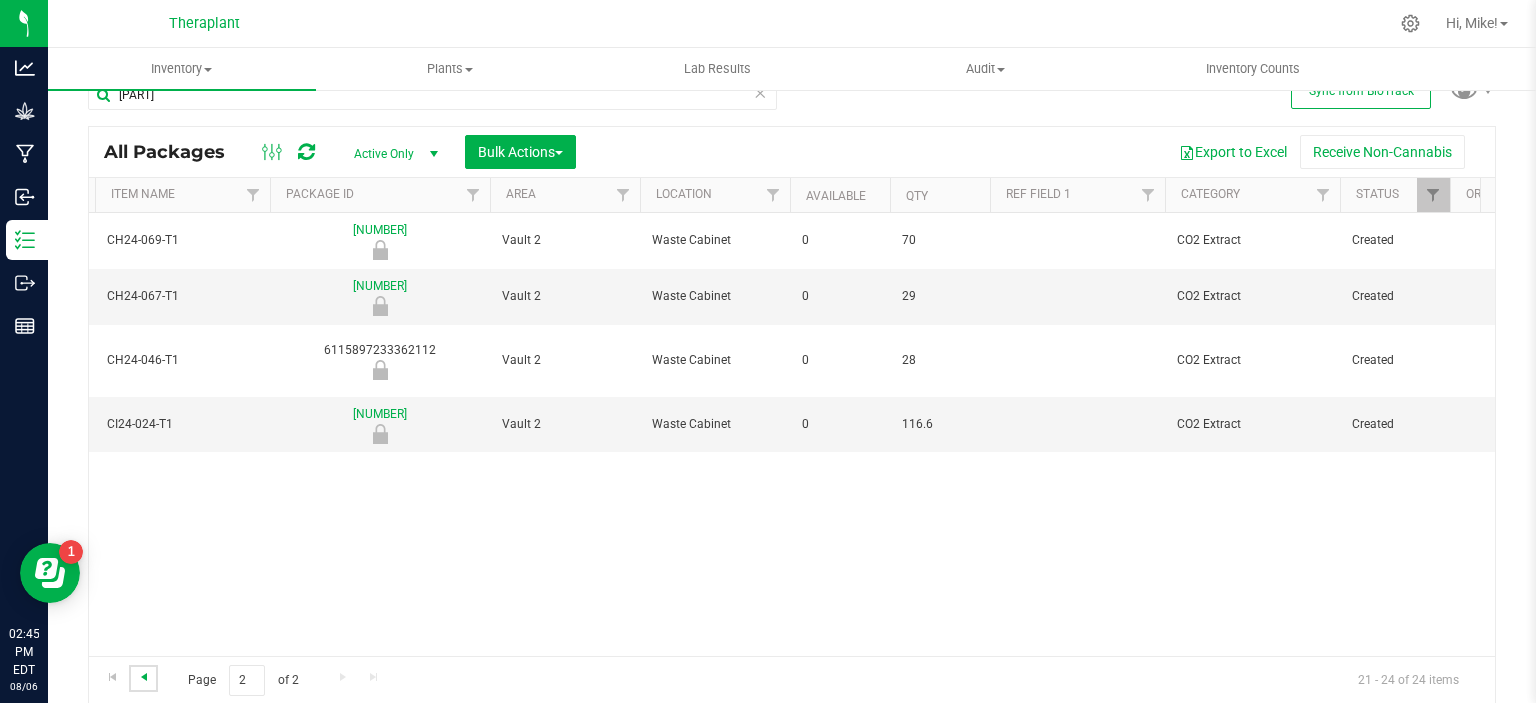 click at bounding box center (144, 677) 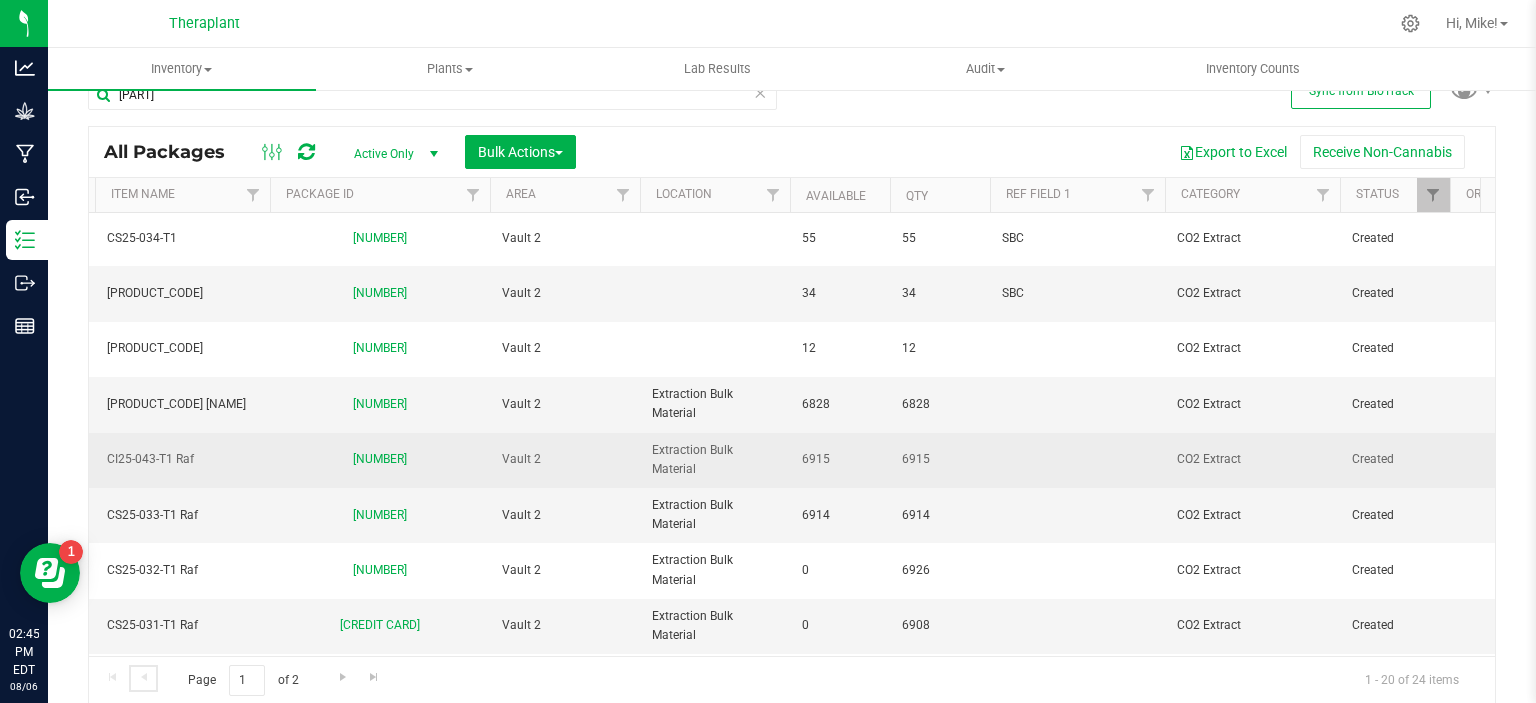 scroll, scrollTop: 56, scrollLeft: 211, axis: both 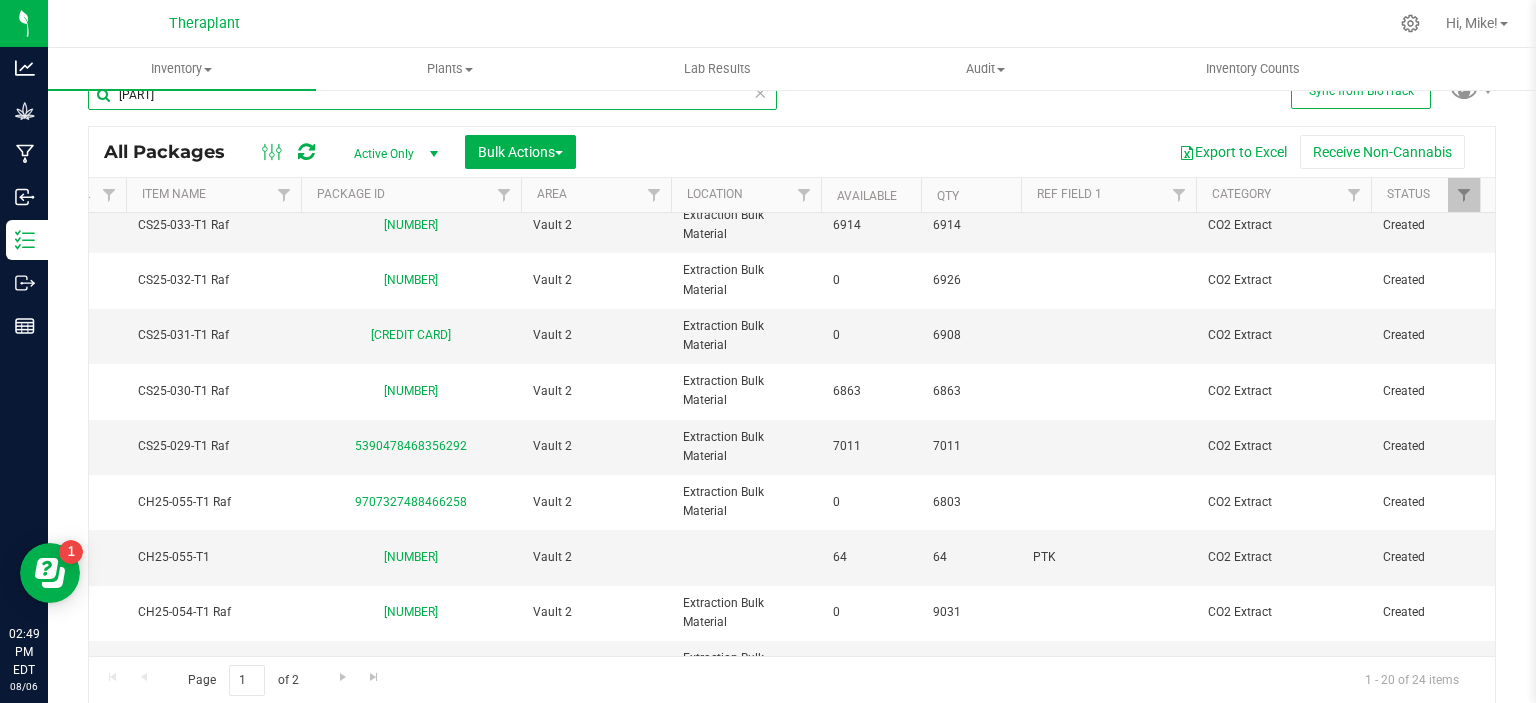 click on "[PART]" at bounding box center [432, 95] 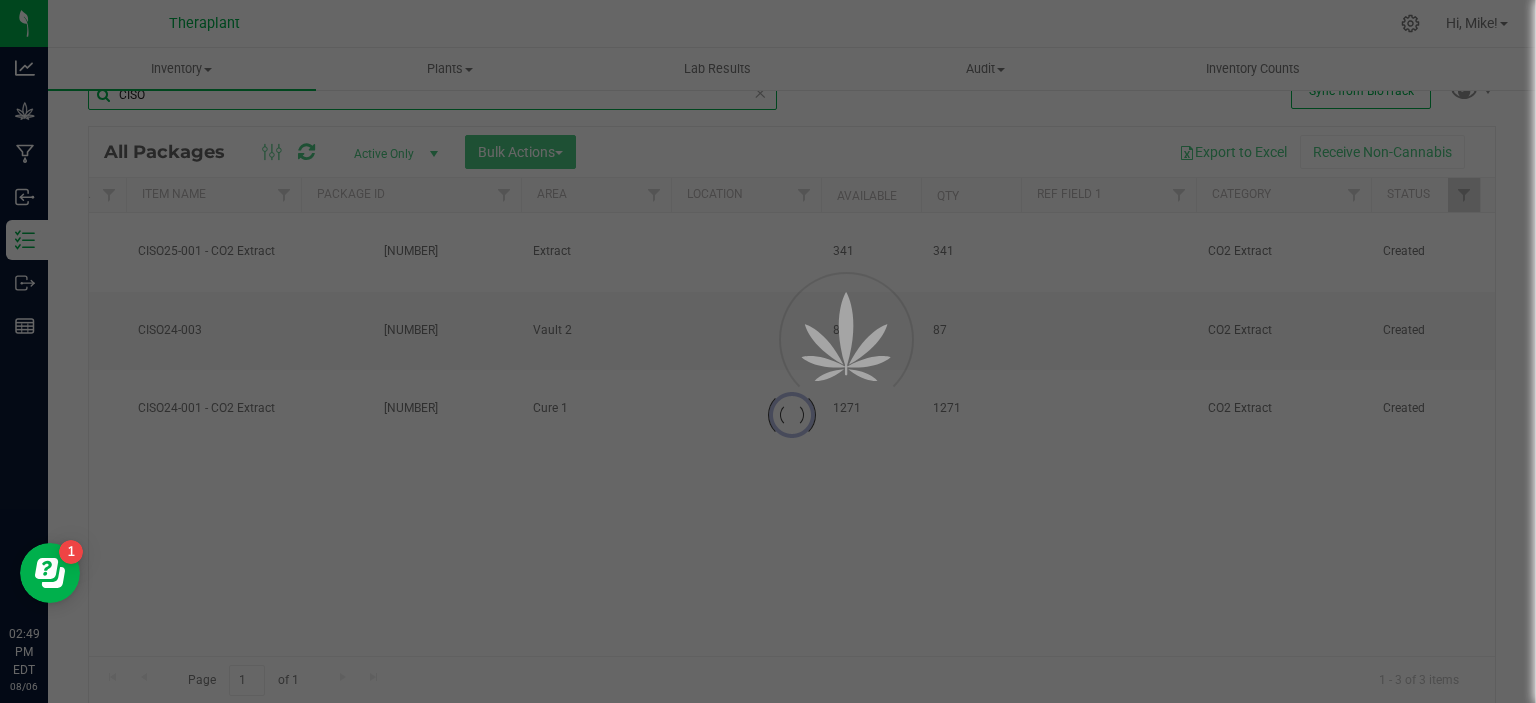 scroll, scrollTop: 0, scrollLeft: 183, axis: horizontal 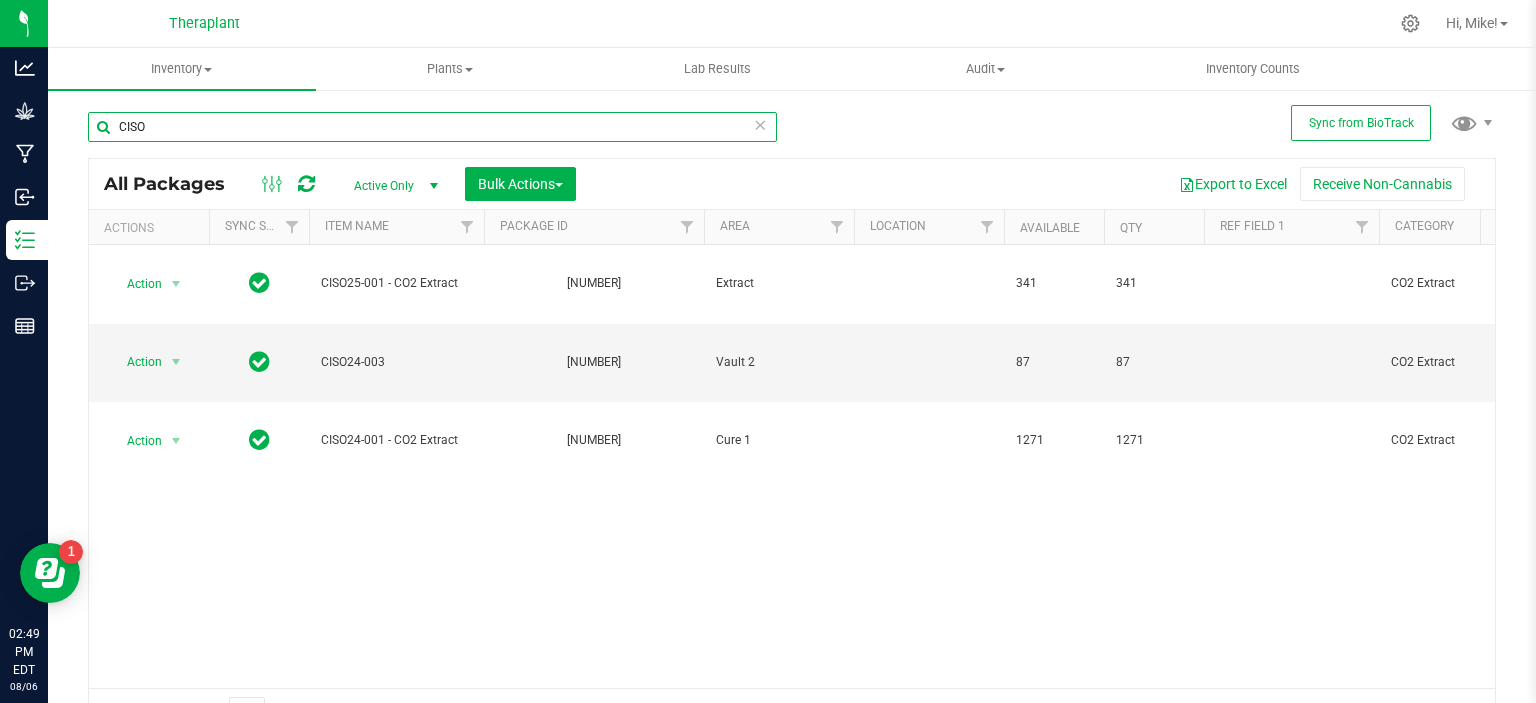 type on "CISO" 